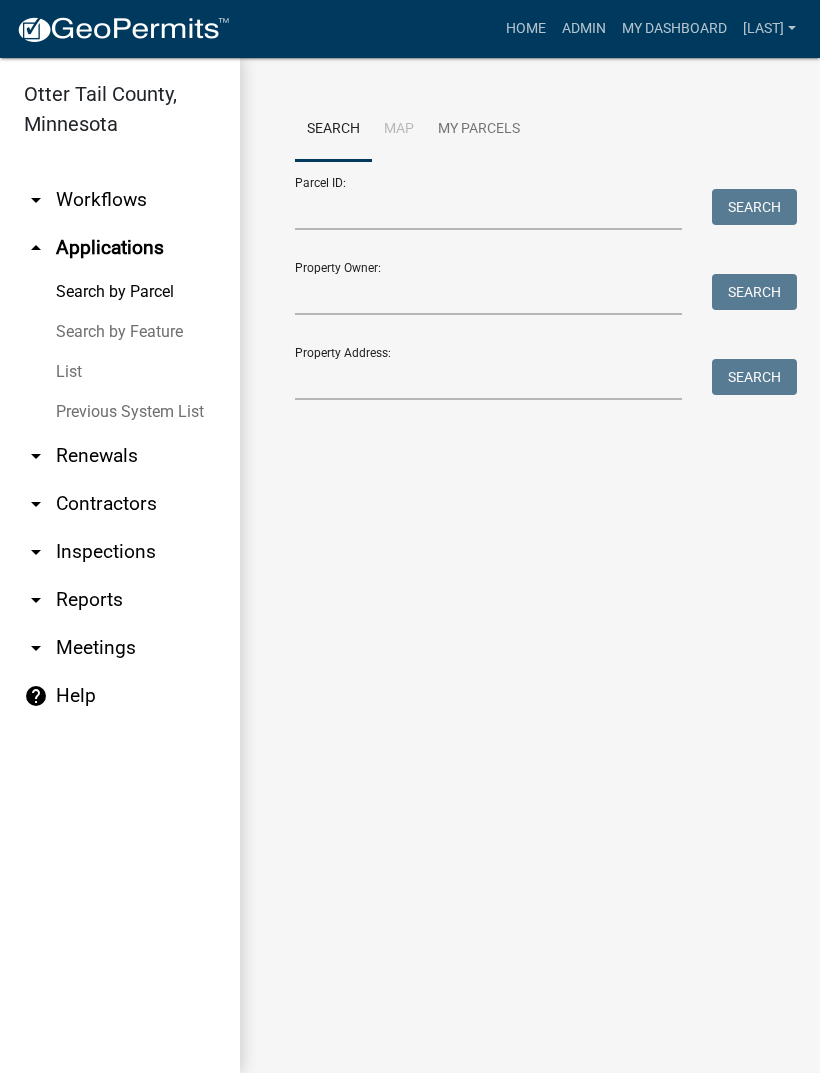 scroll, scrollTop: 0, scrollLeft: 0, axis: both 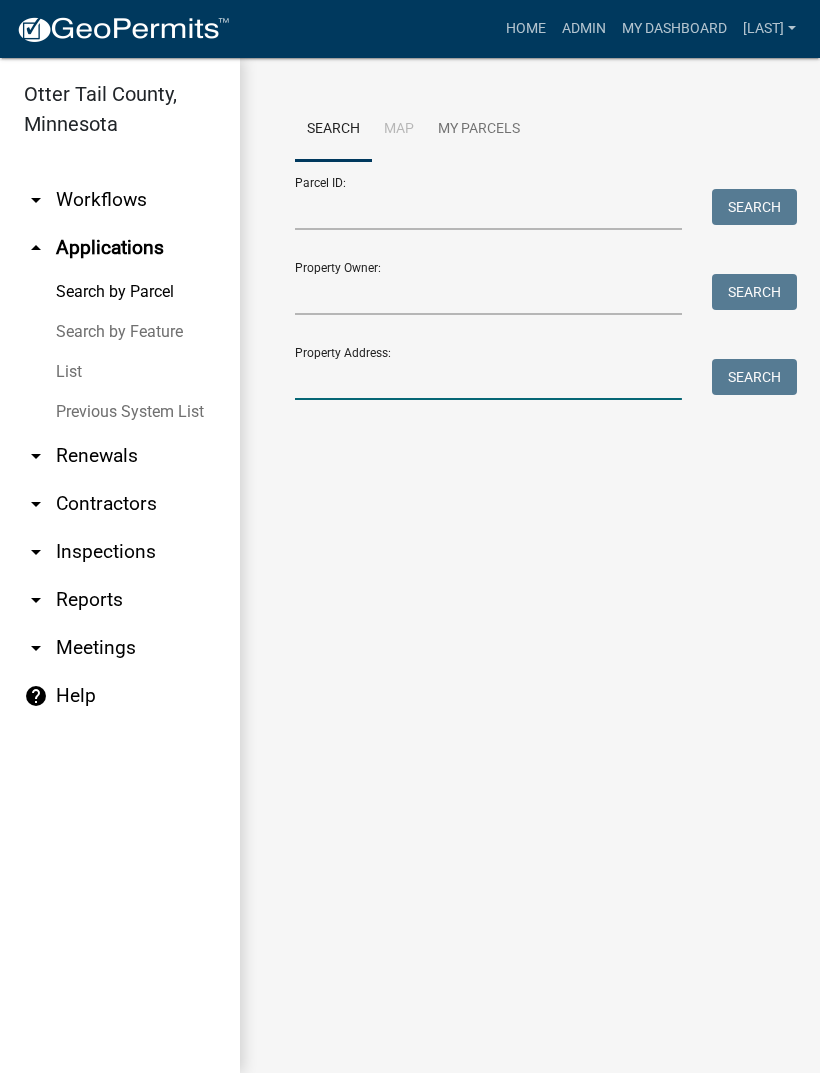 click on "Property Address:" at bounding box center (488, 379) 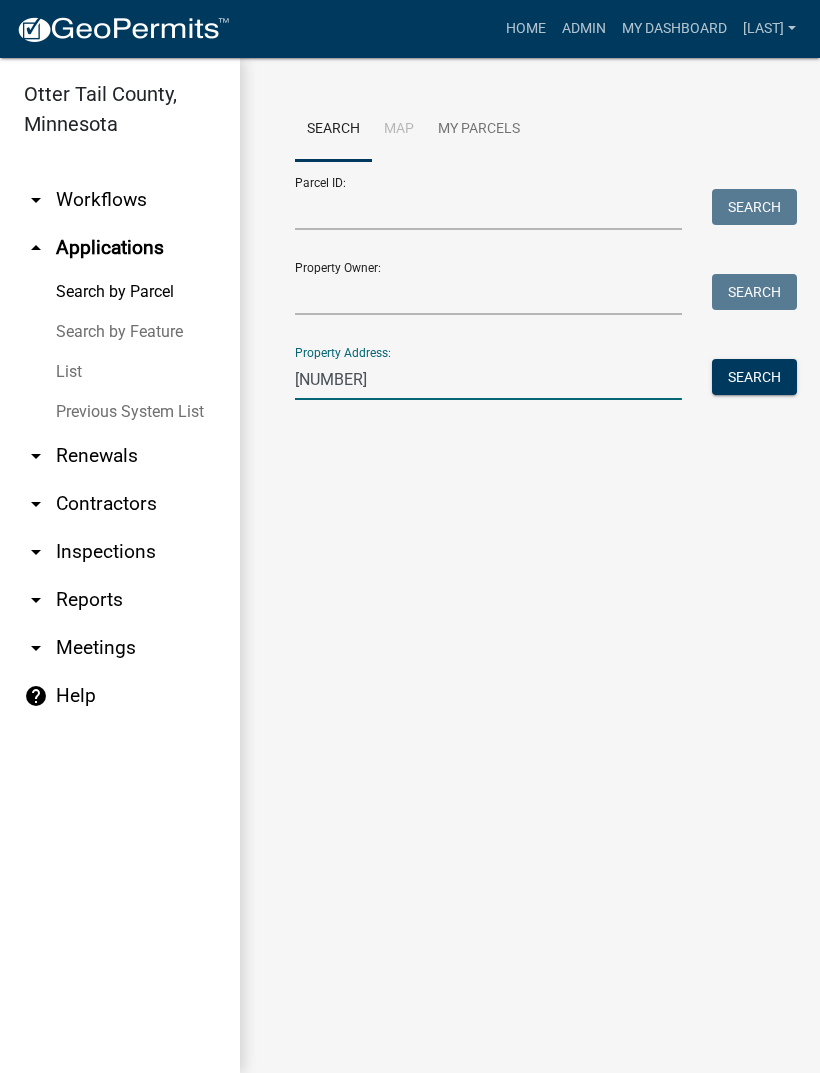 type on "[NUMBER]" 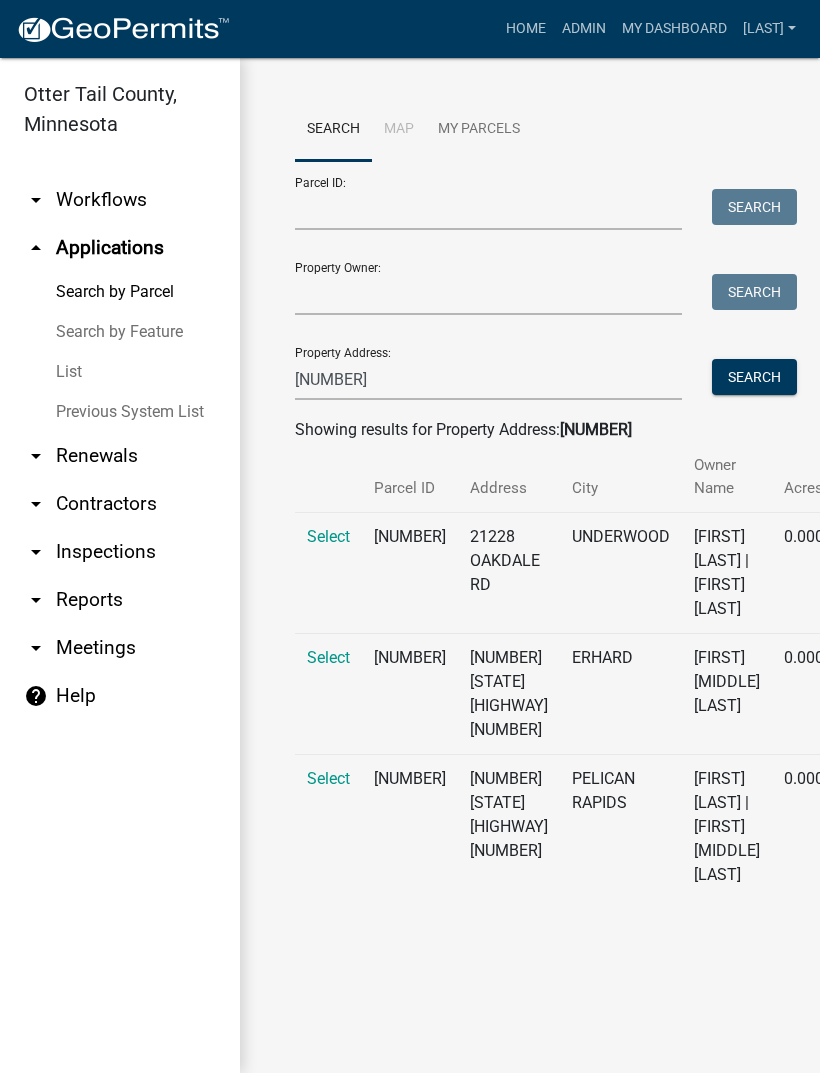 click on "Select" at bounding box center (328, 536) 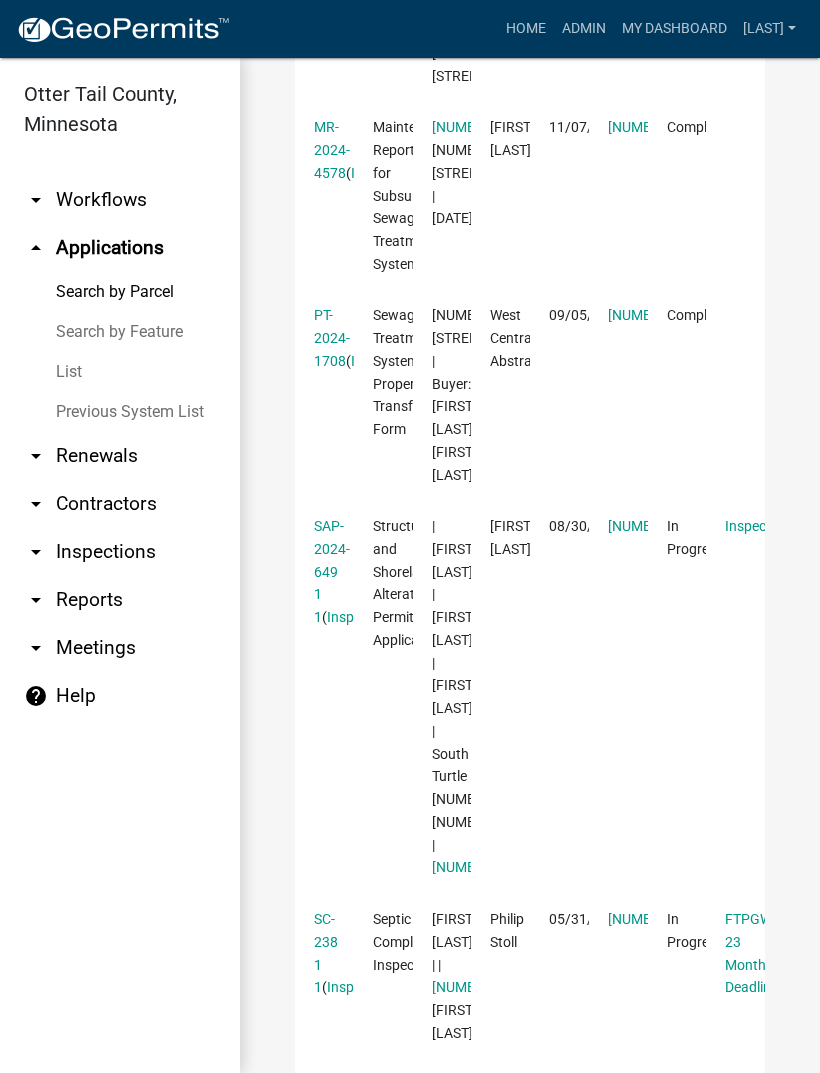scroll, scrollTop: 1357, scrollLeft: 0, axis: vertical 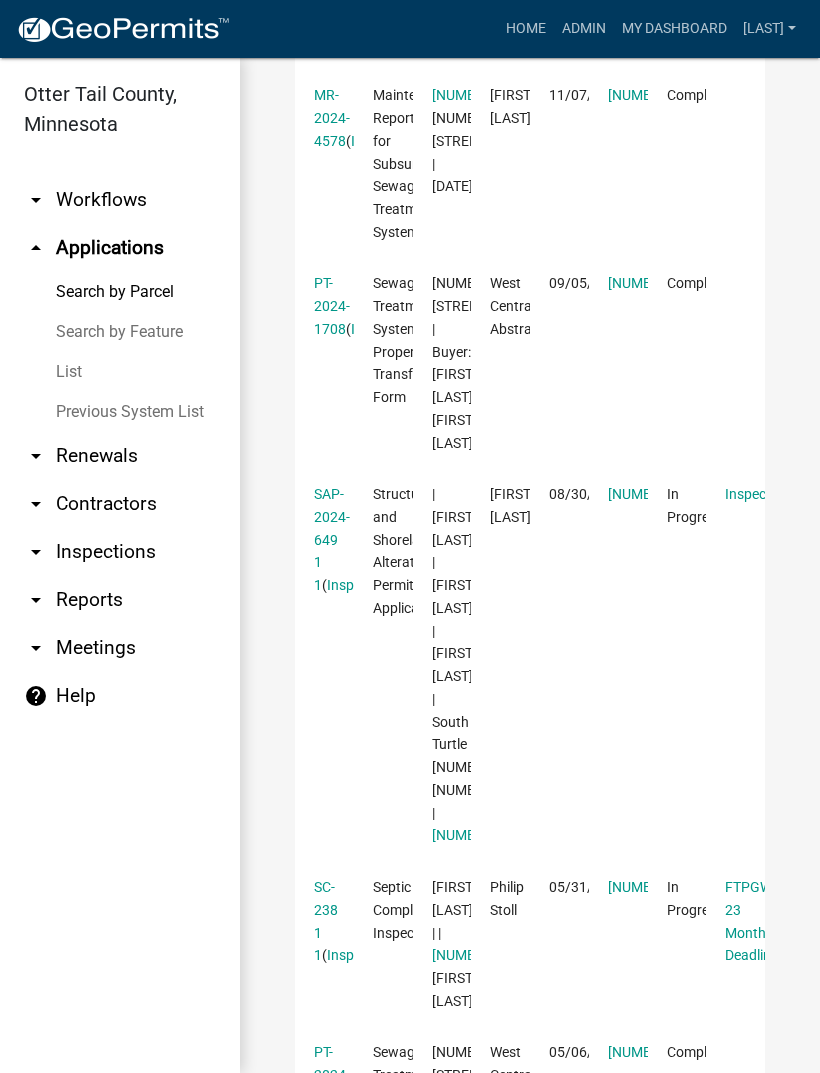 click on "SAP-2024-649 1 1" 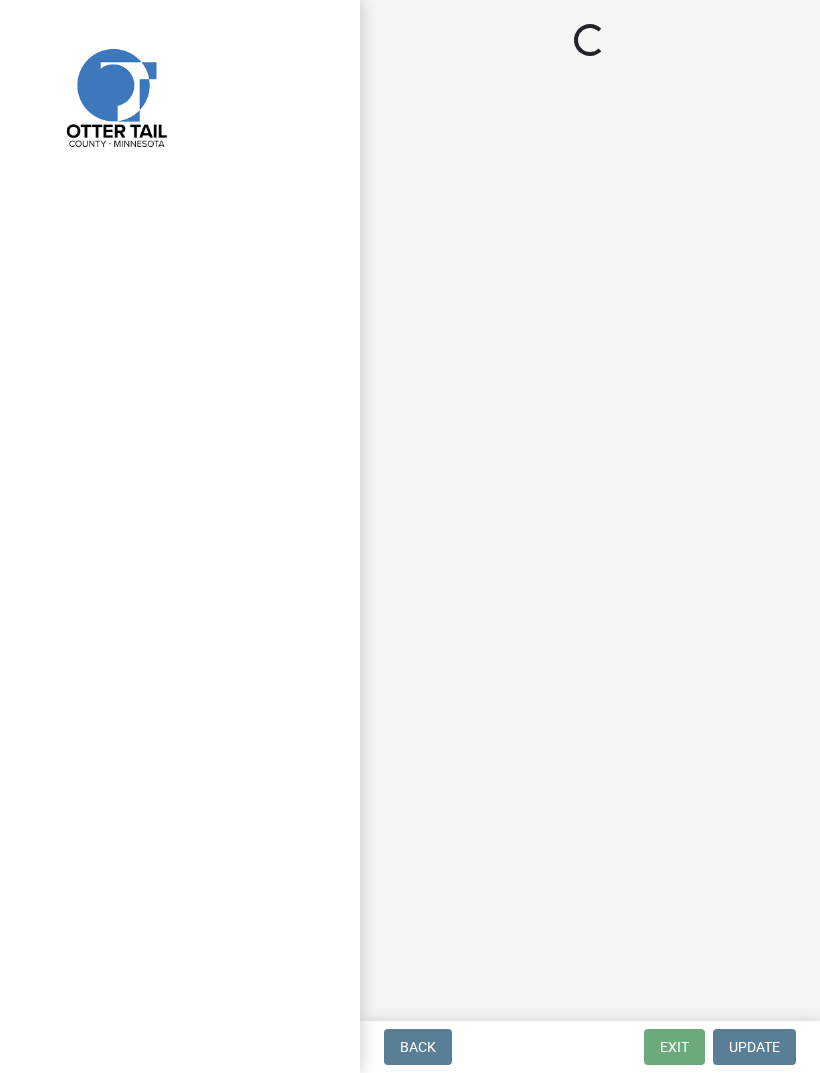 select on "710d5f49-2663-4e73-9718-d0c4e189f5ed" 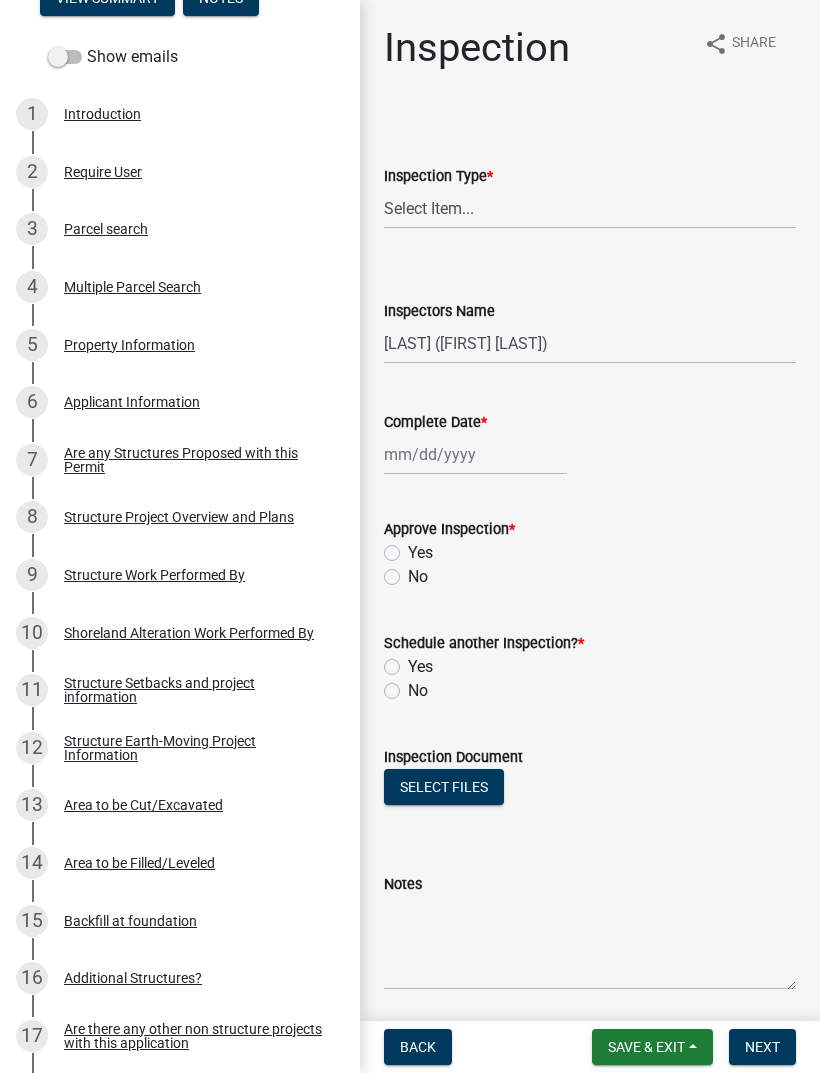 scroll, scrollTop: 358, scrollLeft: 0, axis: vertical 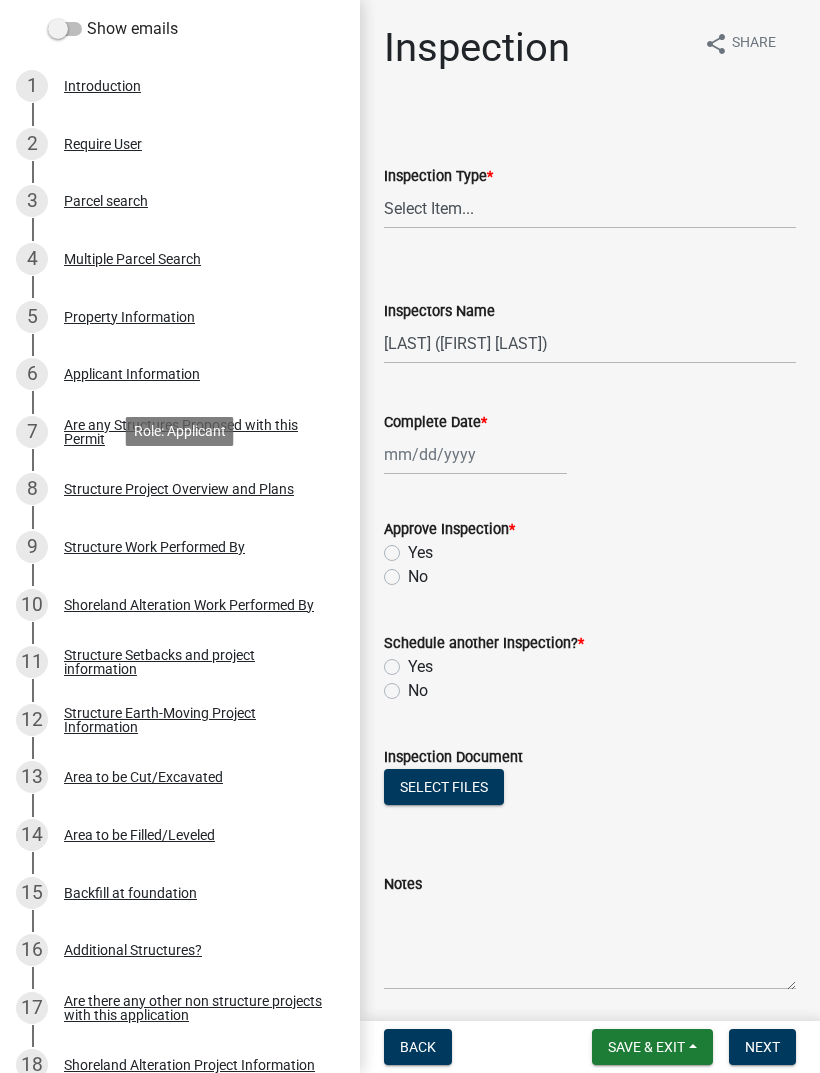click on "Structure Project Overview and Plans" at bounding box center [179, 489] 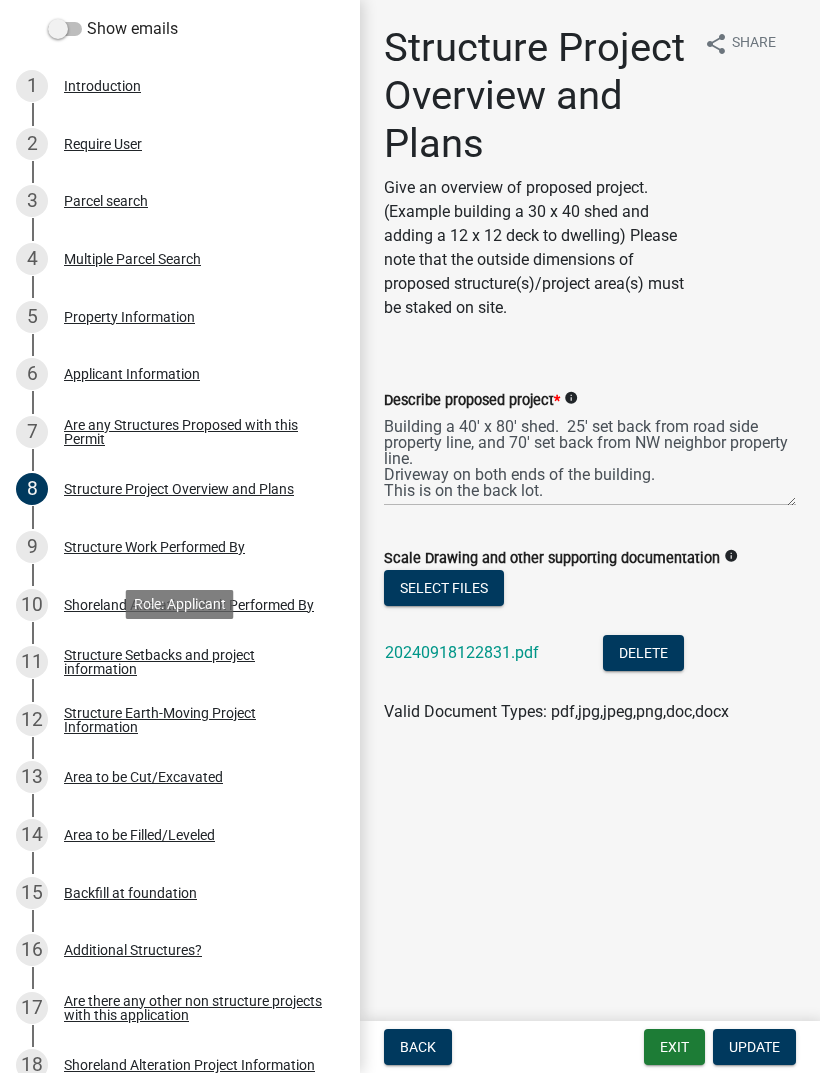 click on "Structure Setbacks and project information" at bounding box center [196, 662] 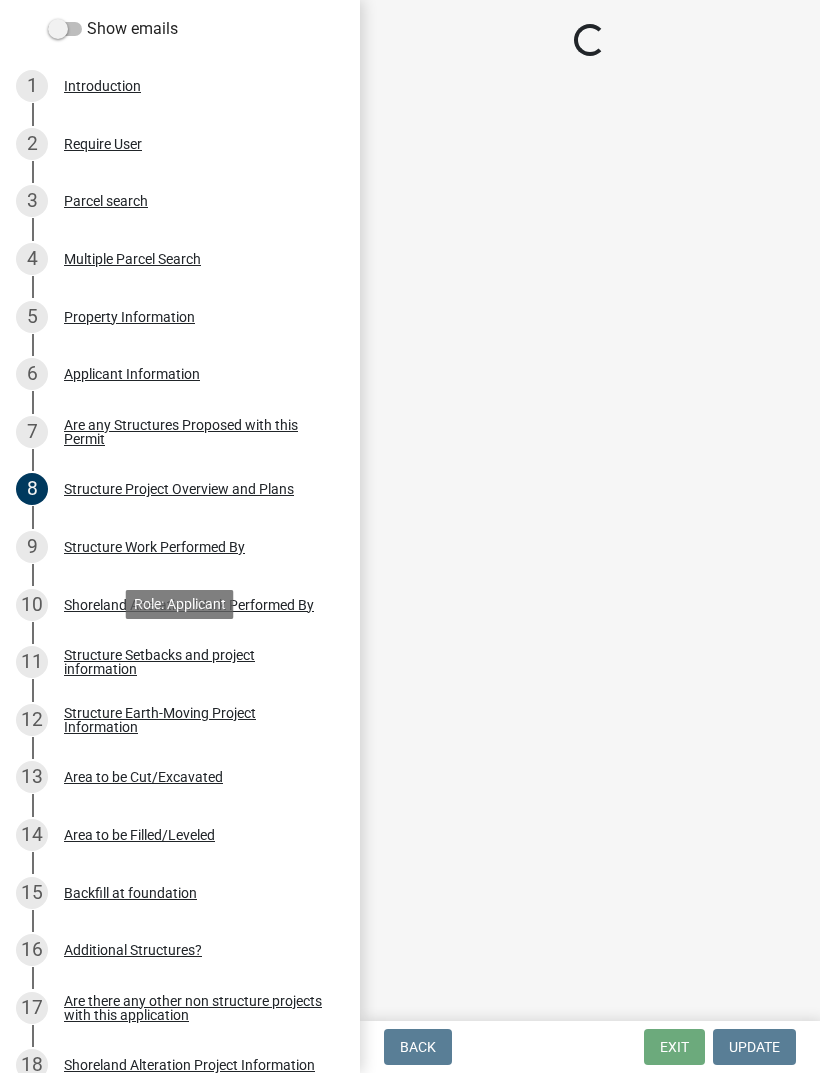 select on "367ae464-a00a-4d51-b12c-ecfde9206520" 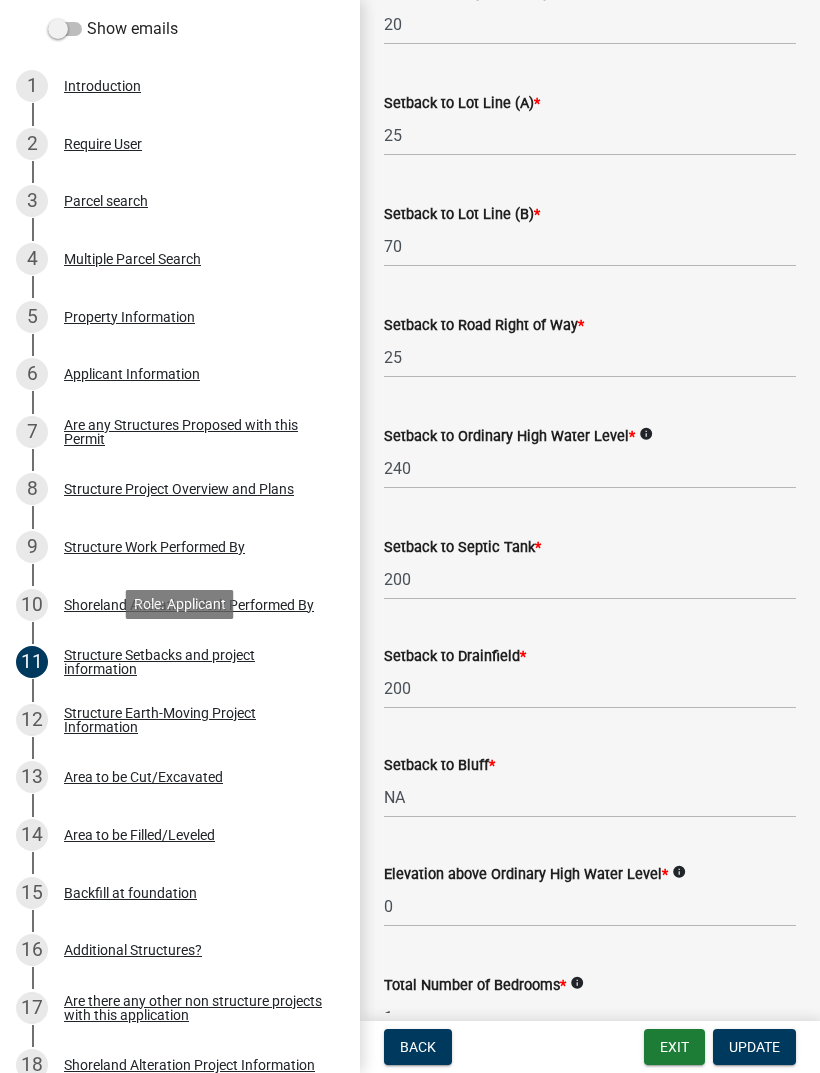scroll, scrollTop: 1251, scrollLeft: 0, axis: vertical 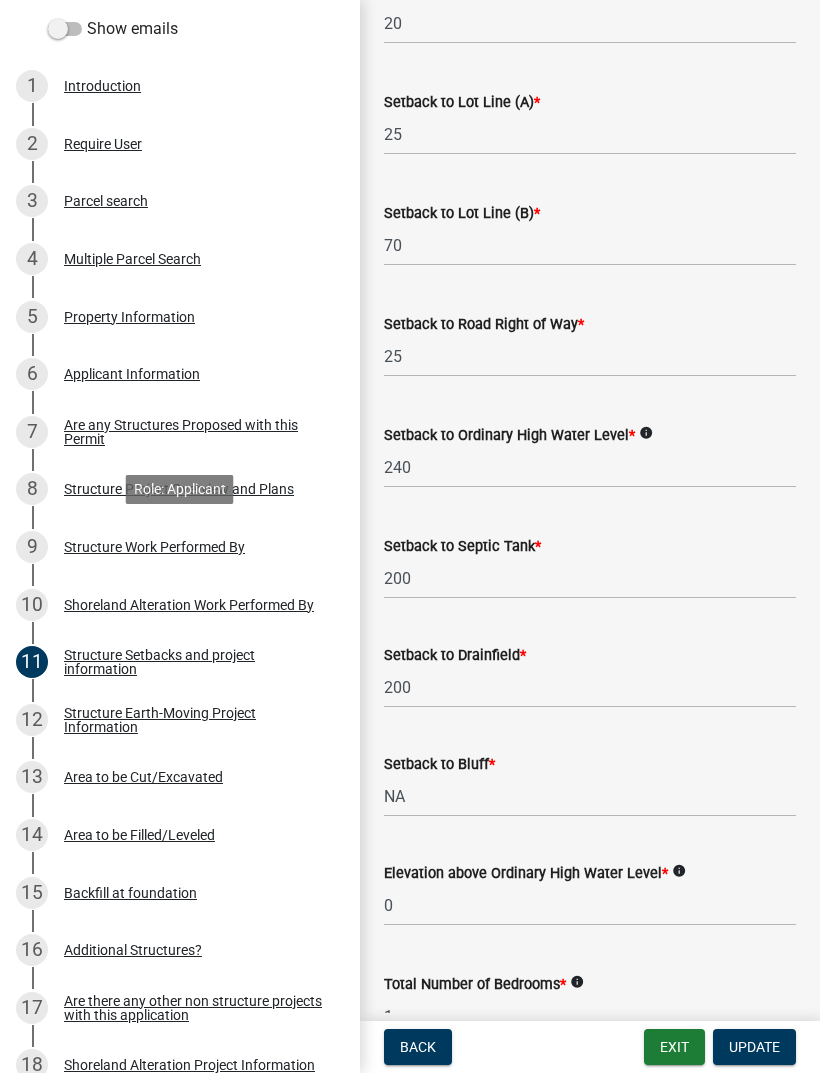 click on "Structure Work Performed By" at bounding box center [154, 547] 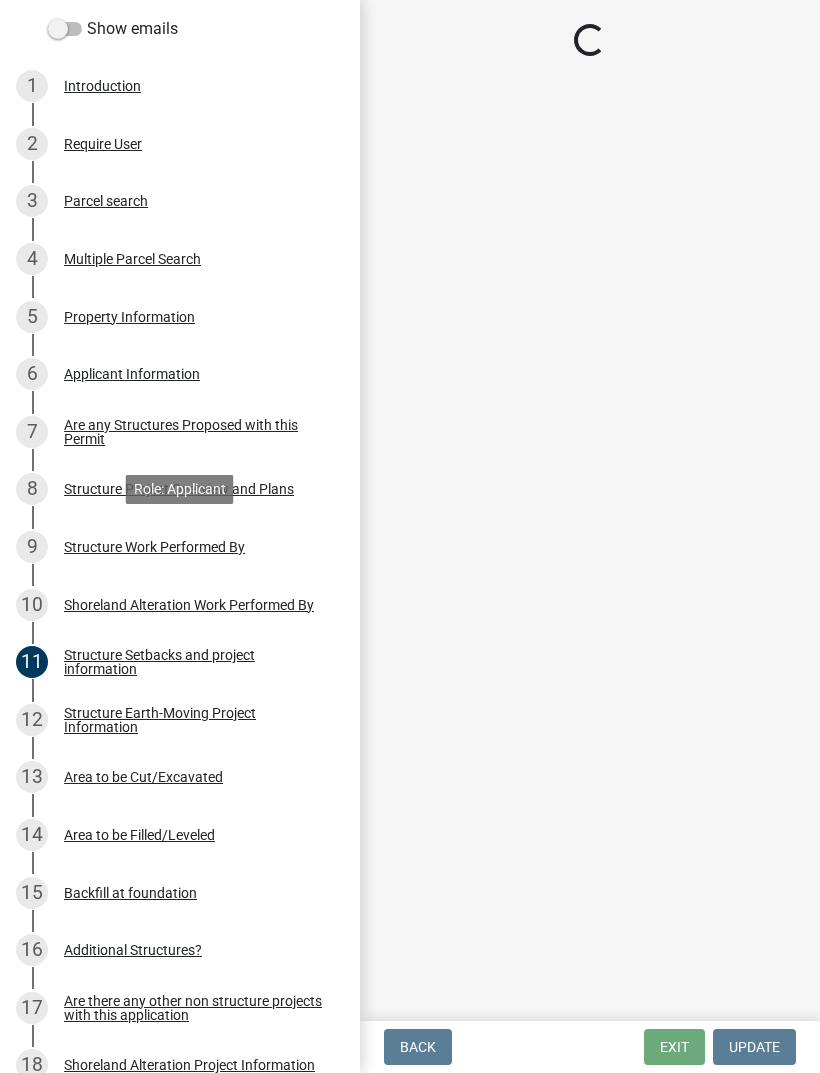 scroll, scrollTop: 0, scrollLeft: 0, axis: both 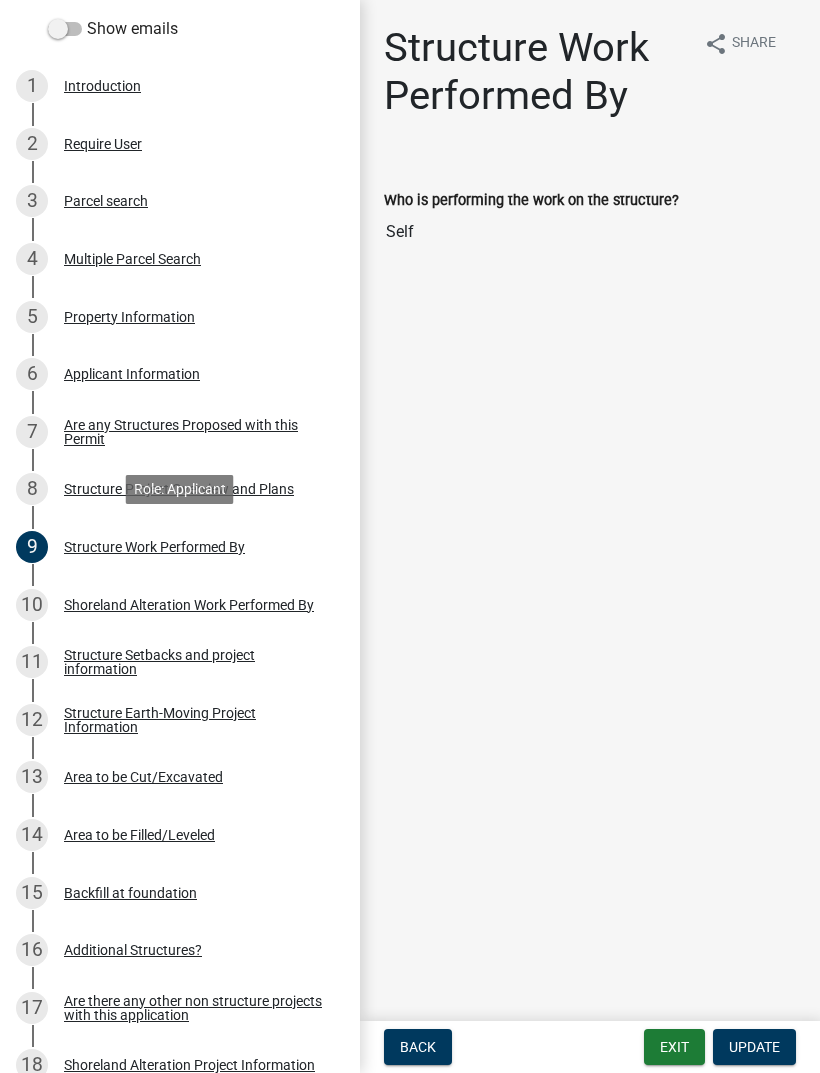 click on "Structure Setbacks and project information" at bounding box center [196, 662] 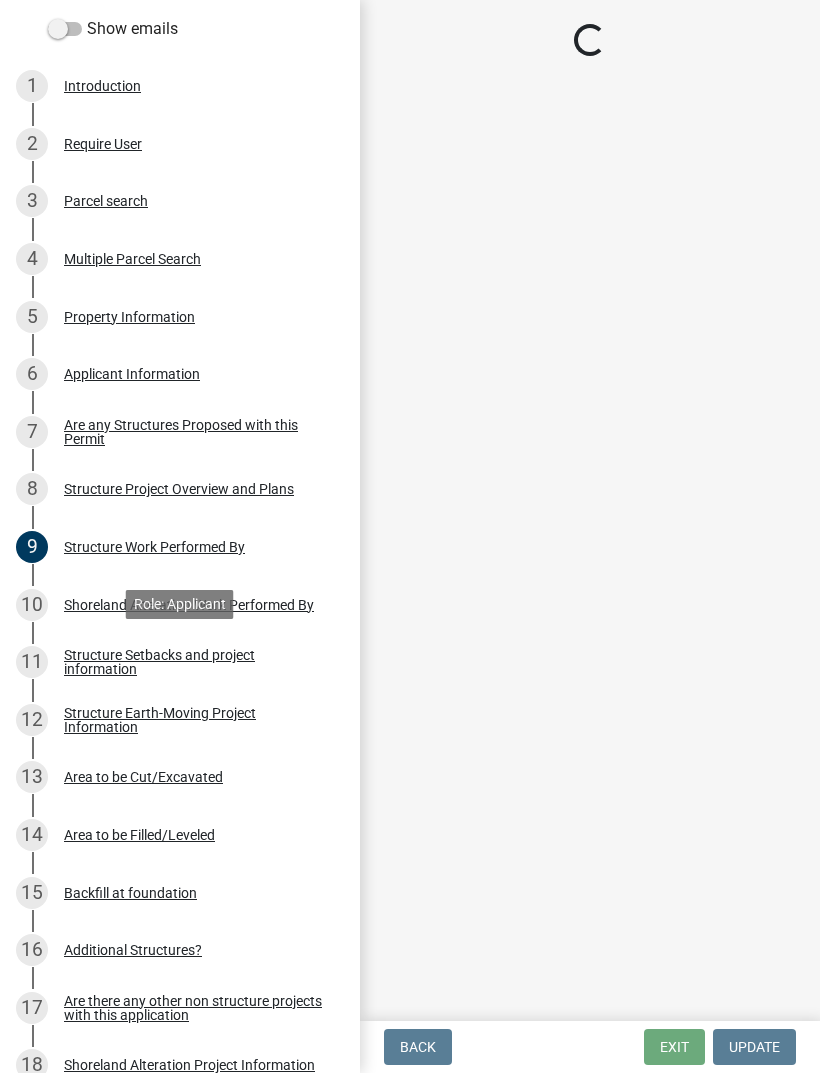select on "367ae464-a00a-4d51-b12c-ecfde9206520" 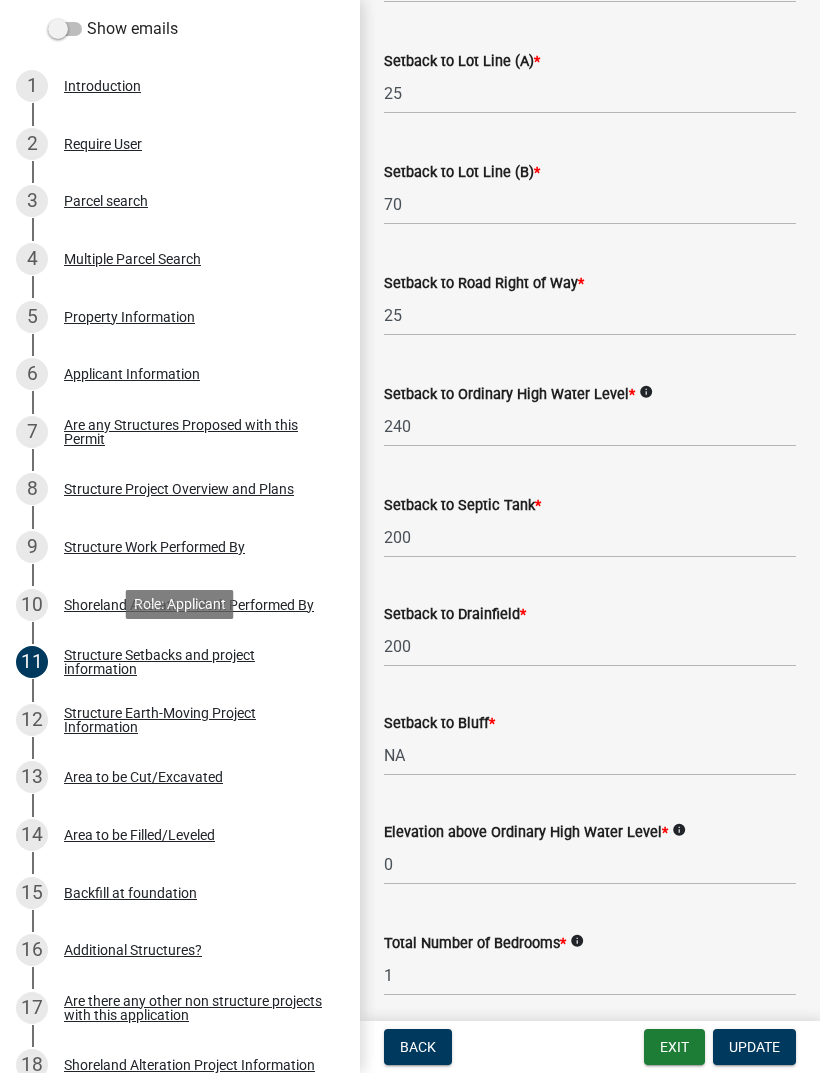 scroll, scrollTop: 1291, scrollLeft: 0, axis: vertical 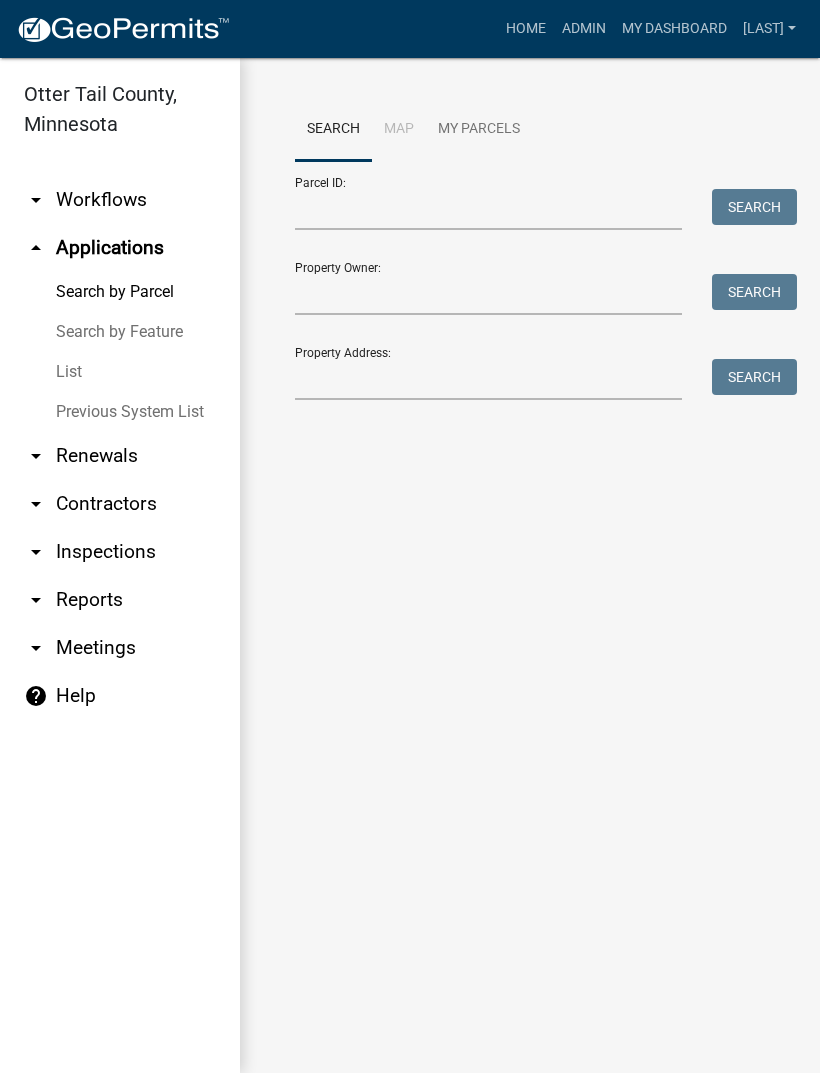 click on "Property Address:   Search" at bounding box center (530, 365) 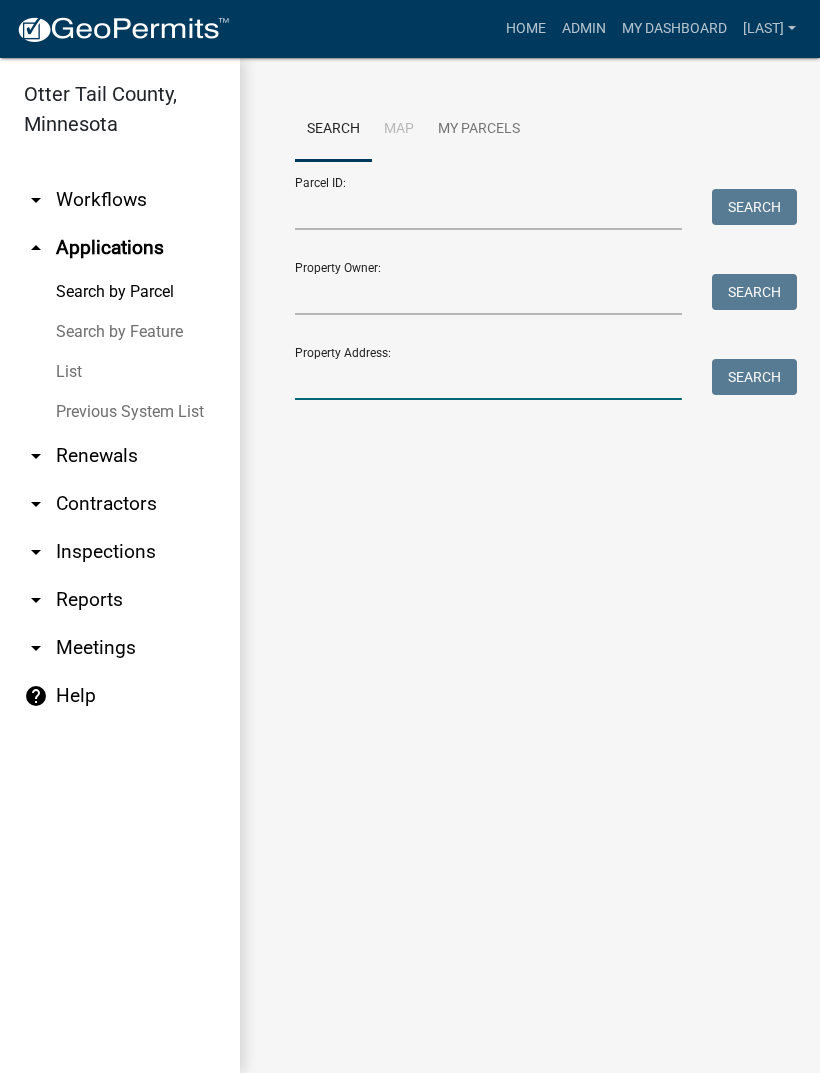 click on "Property Address:" at bounding box center (488, 379) 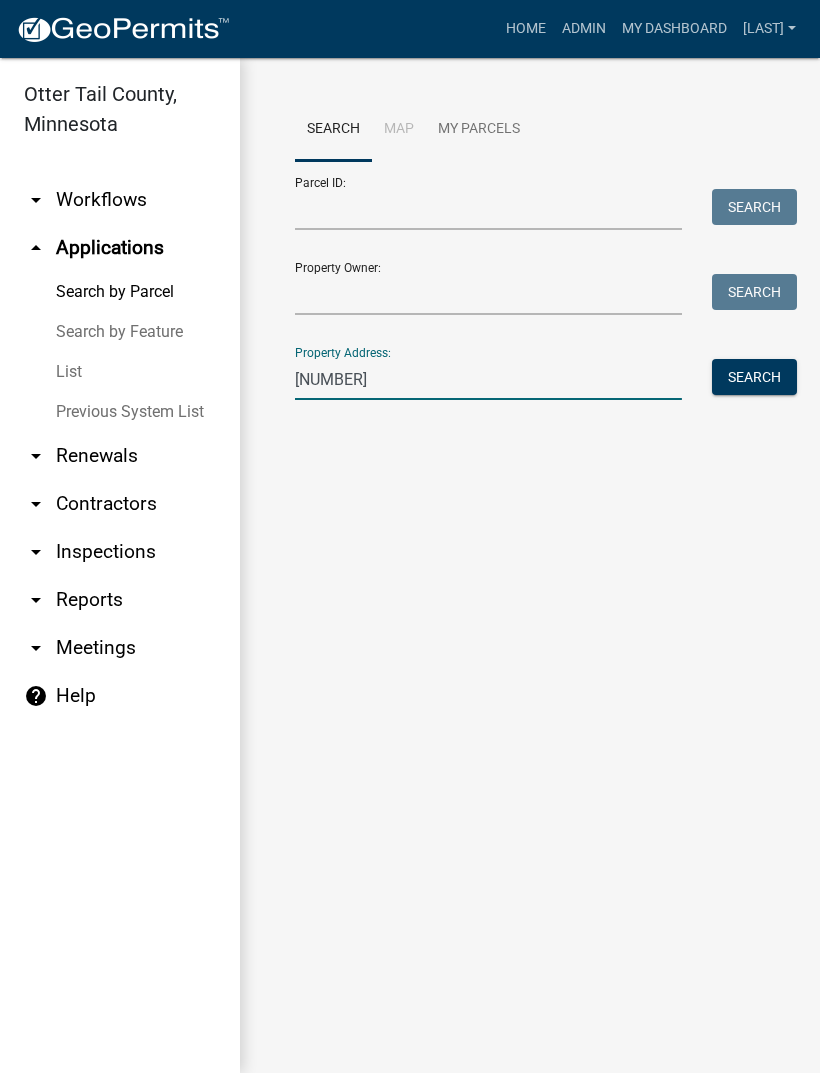 type on "[NUMBER]" 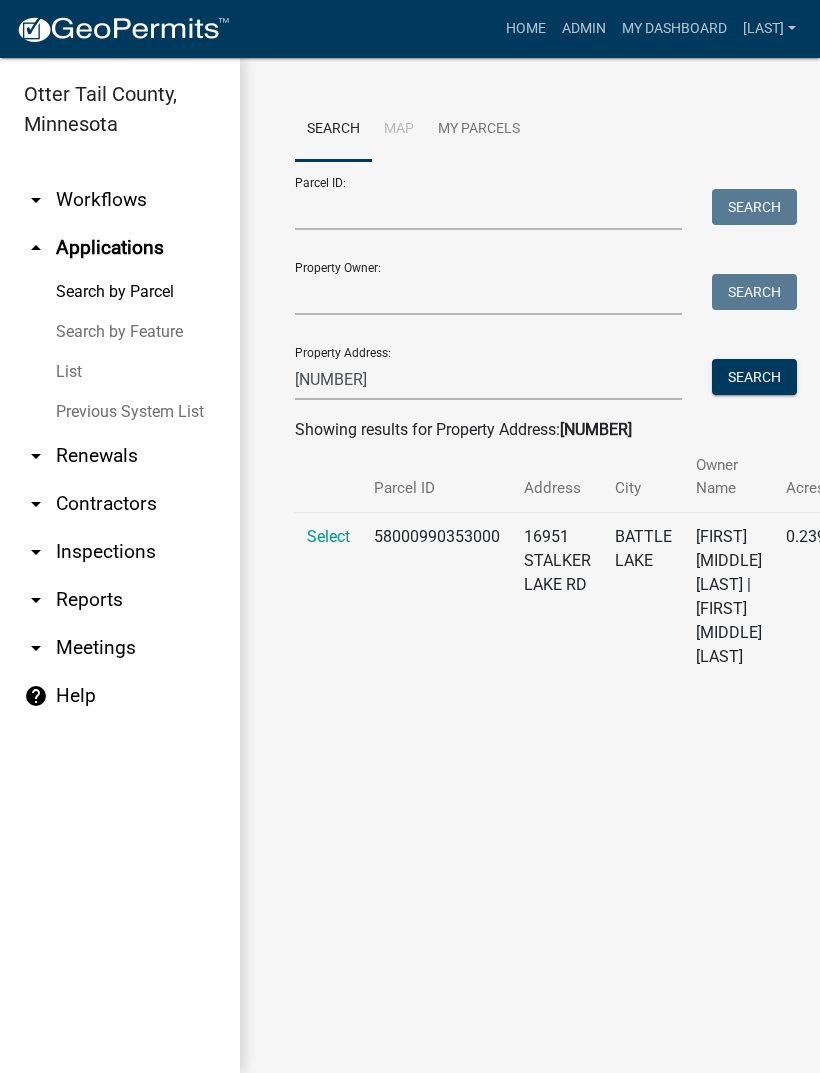 click on "Select" at bounding box center (328, 596) 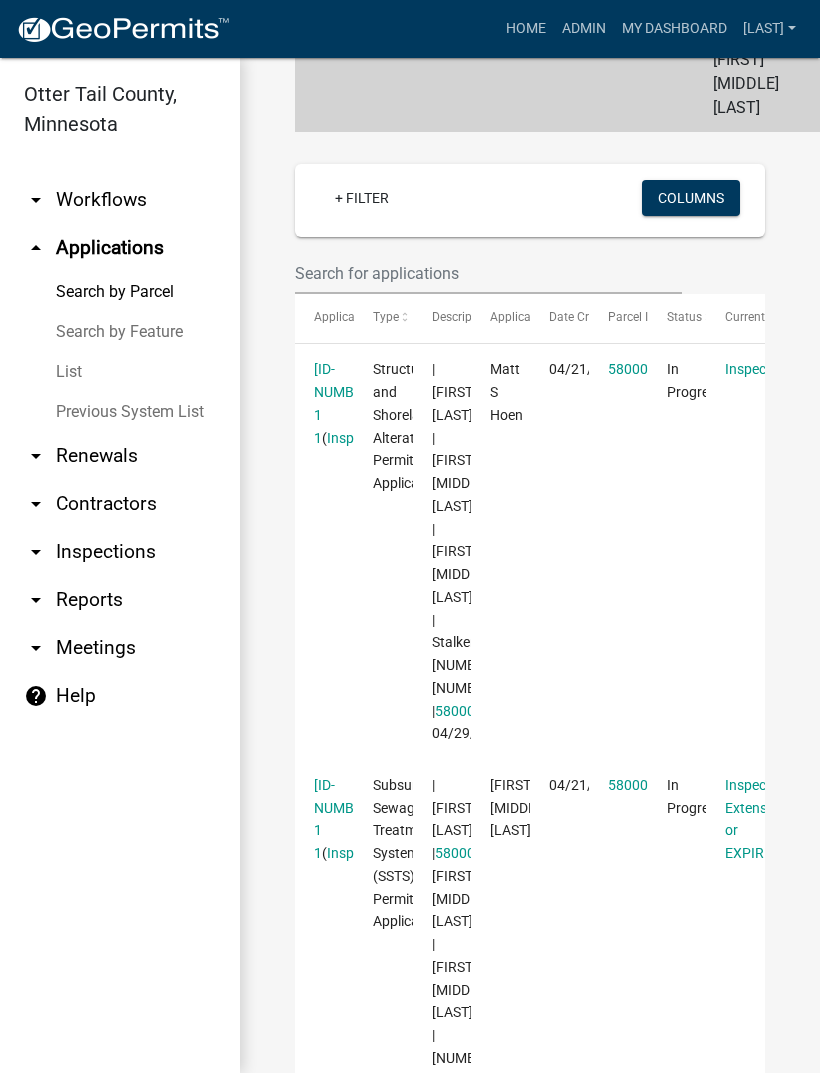scroll, scrollTop: 615, scrollLeft: 0, axis: vertical 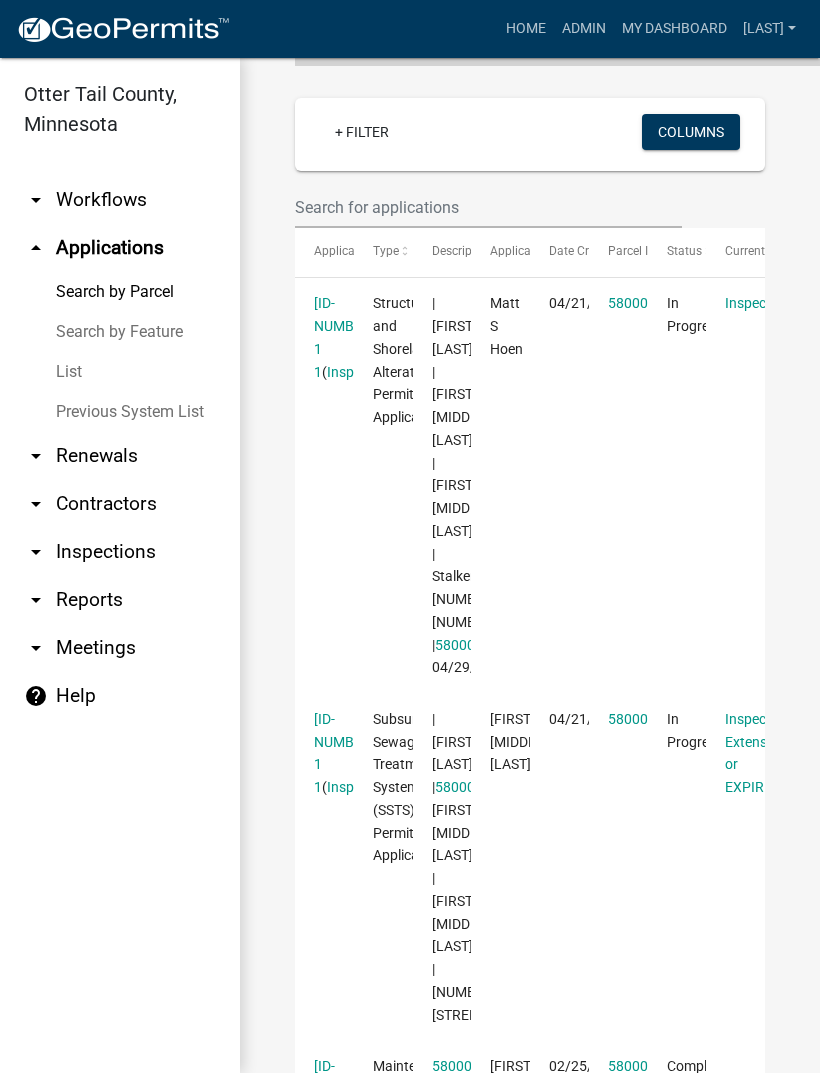 click on "[ID-NUMBER] 1 1" 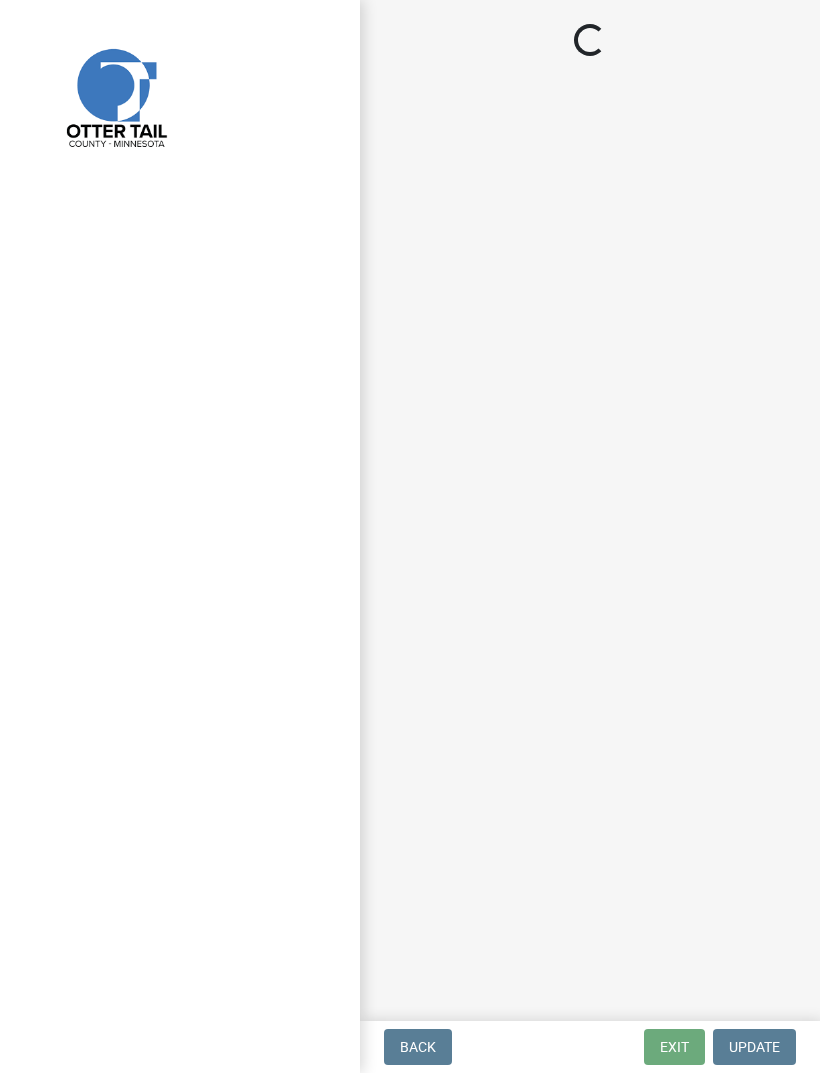 select on "710d5f49-2663-4e73-9718-d0c4e189f5ed" 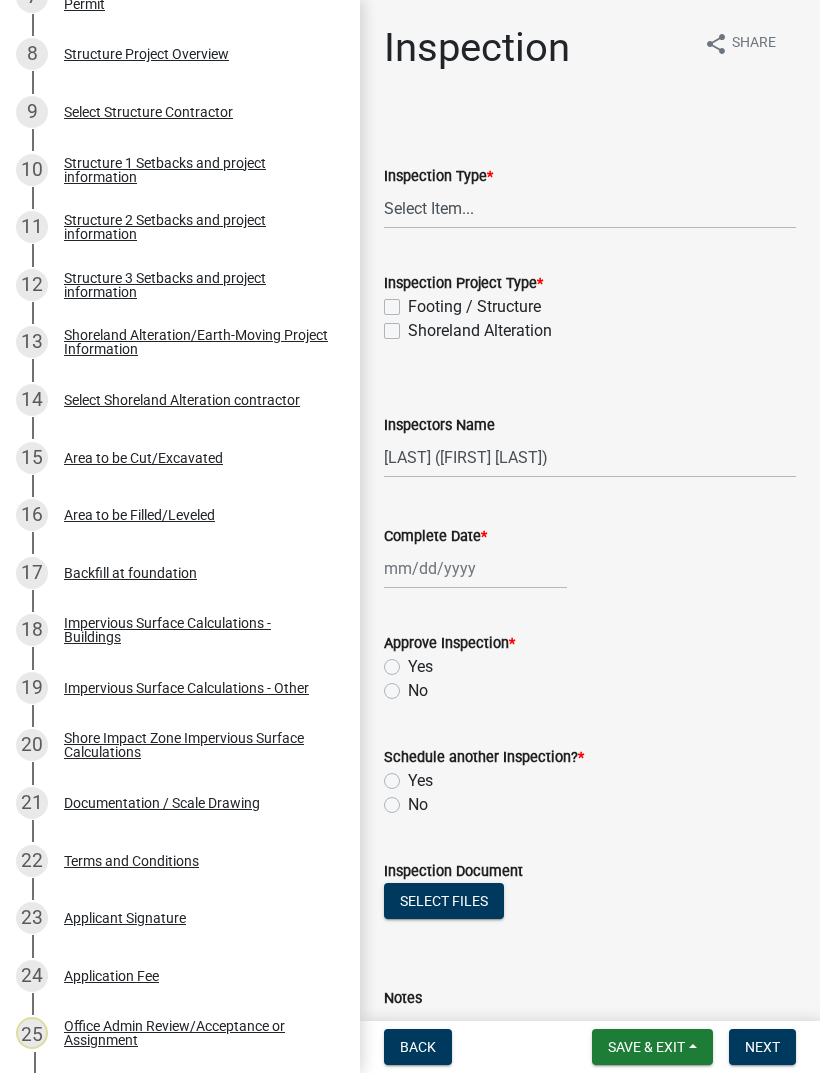 scroll, scrollTop: 794, scrollLeft: 0, axis: vertical 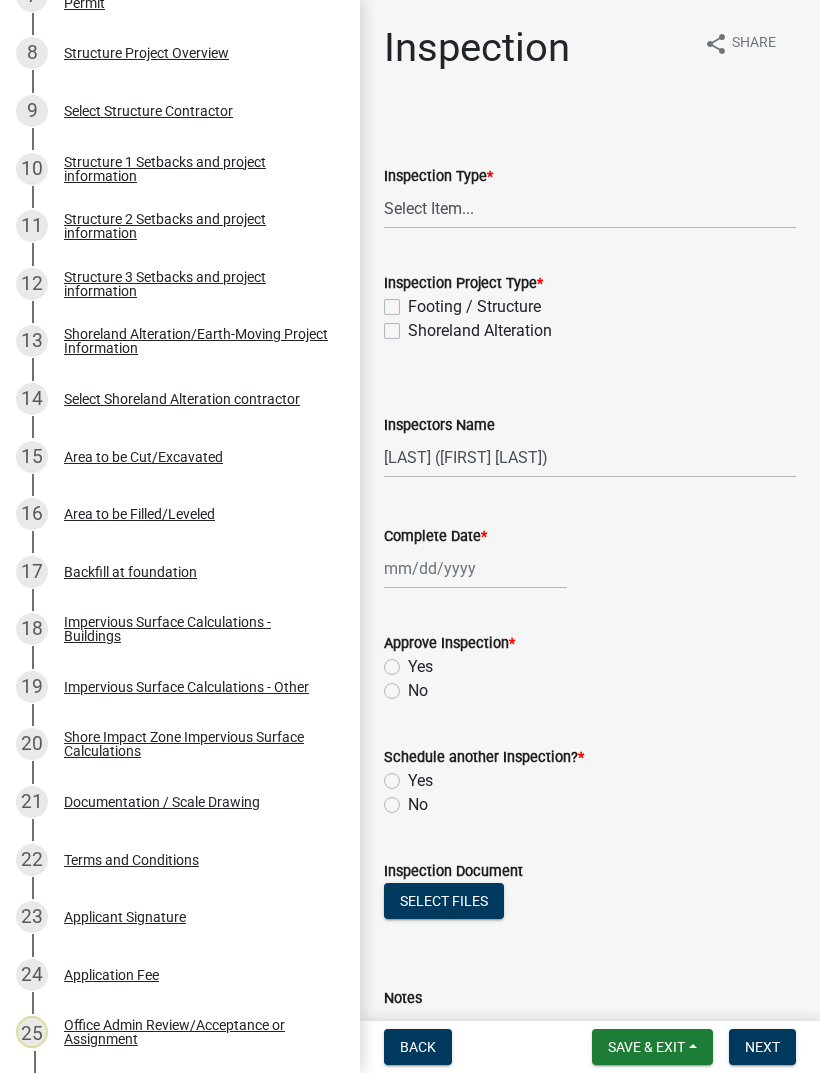 click on "21     Documentation / Scale Drawing" at bounding box center [180, 802] 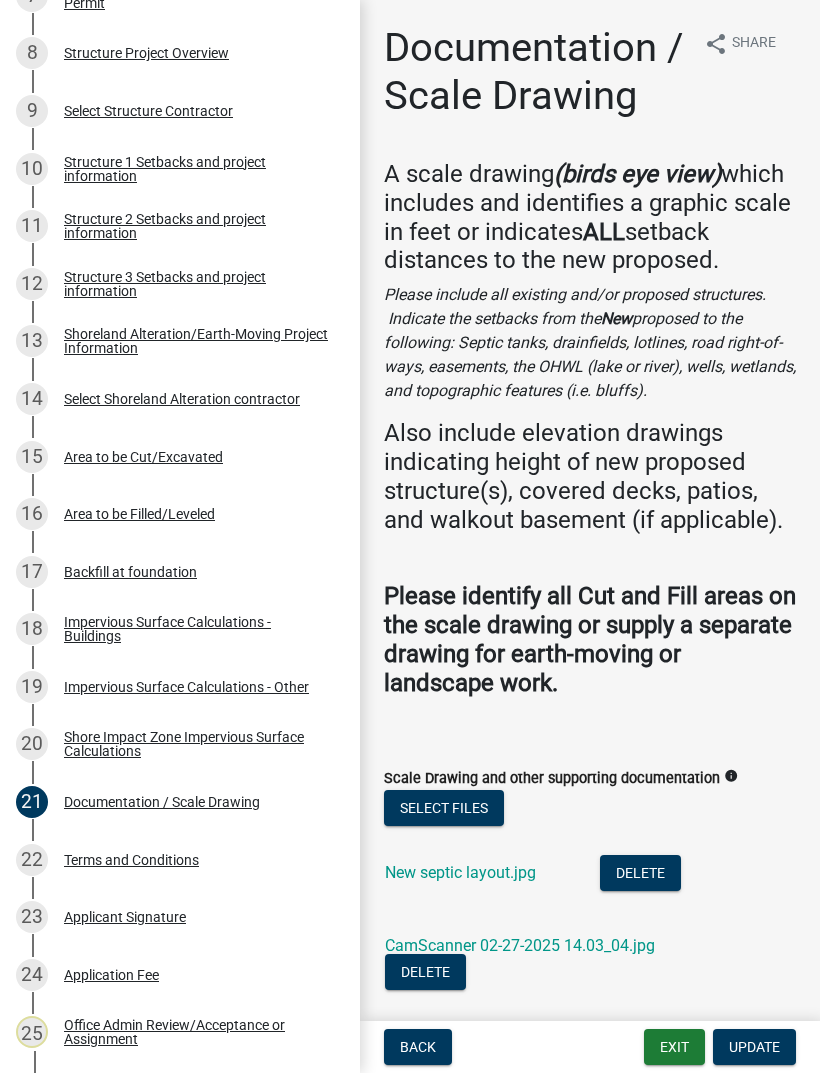 click on "CamScanner 02-27-2025 14.03_04.jpg" 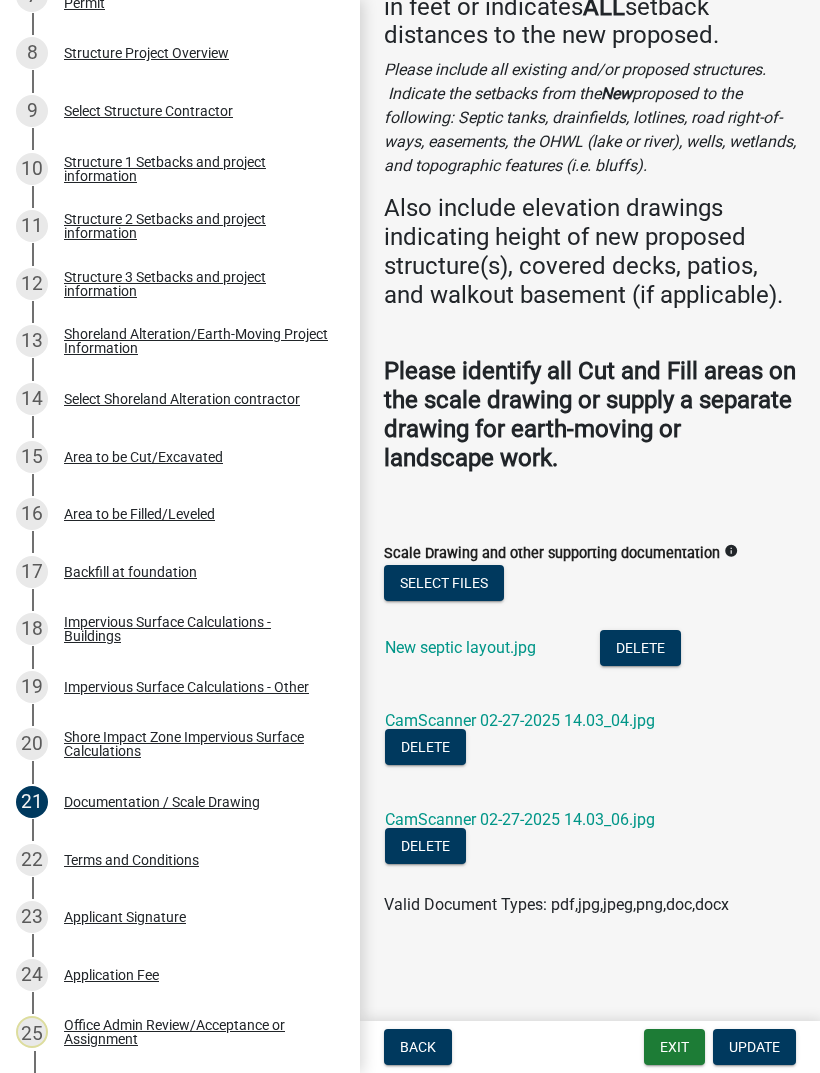scroll, scrollTop: 219, scrollLeft: 0, axis: vertical 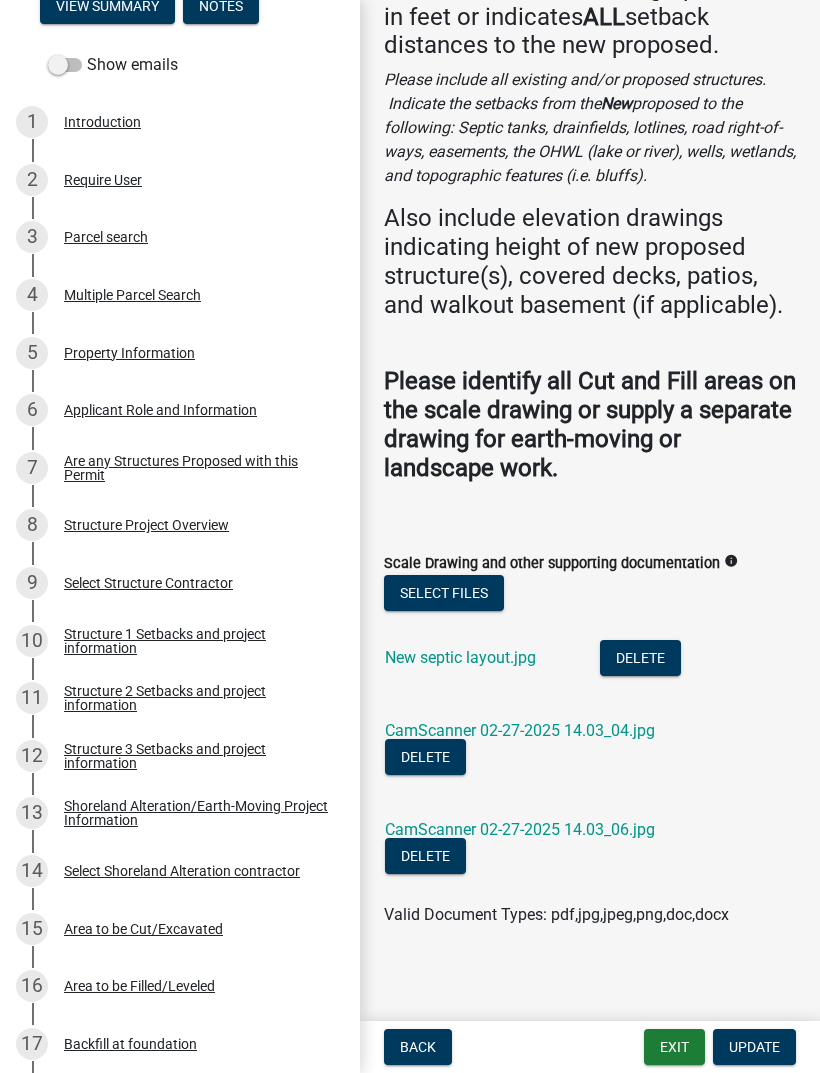click on "Structure 1 Setbacks and project information" at bounding box center [196, 641] 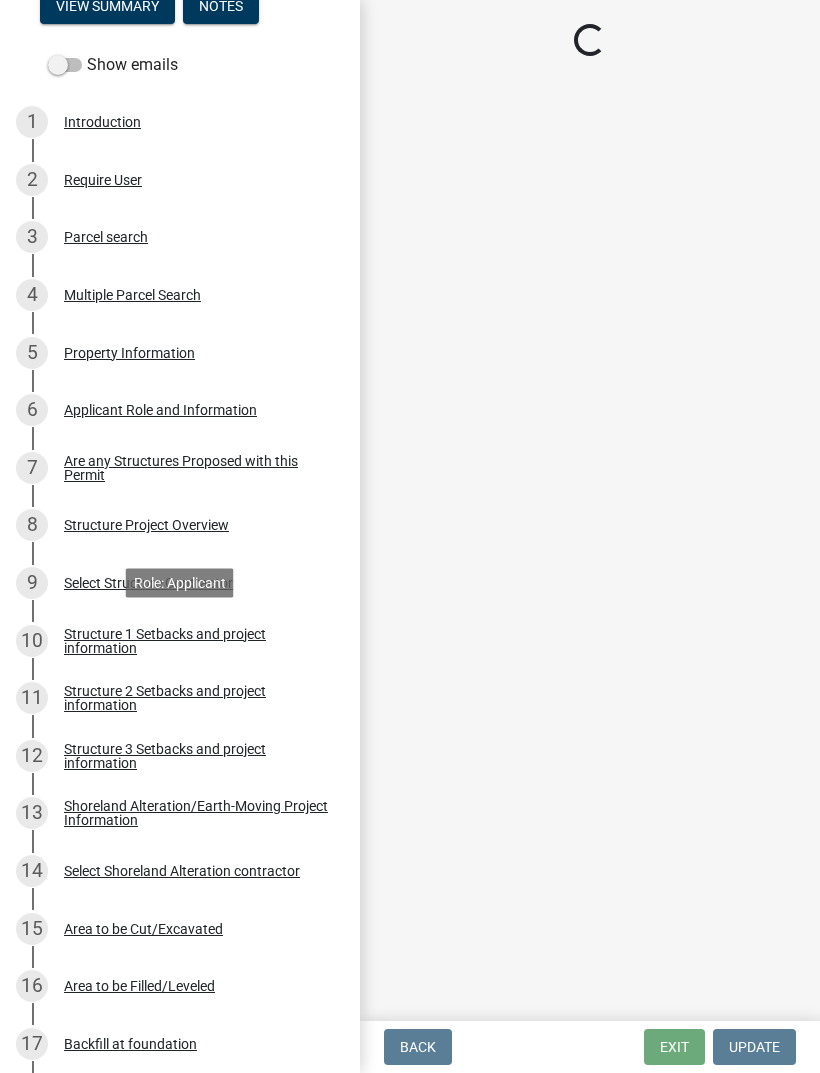 scroll, scrollTop: 0, scrollLeft: 0, axis: both 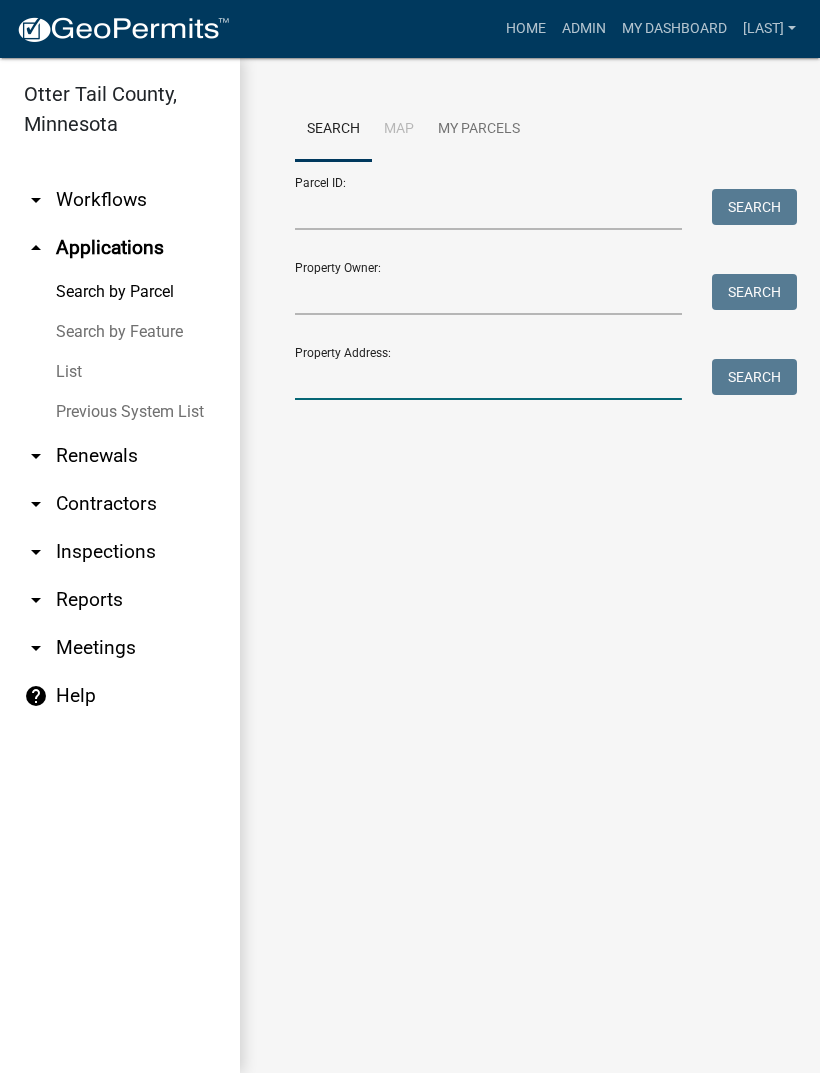click on "Property Address:" at bounding box center [488, 379] 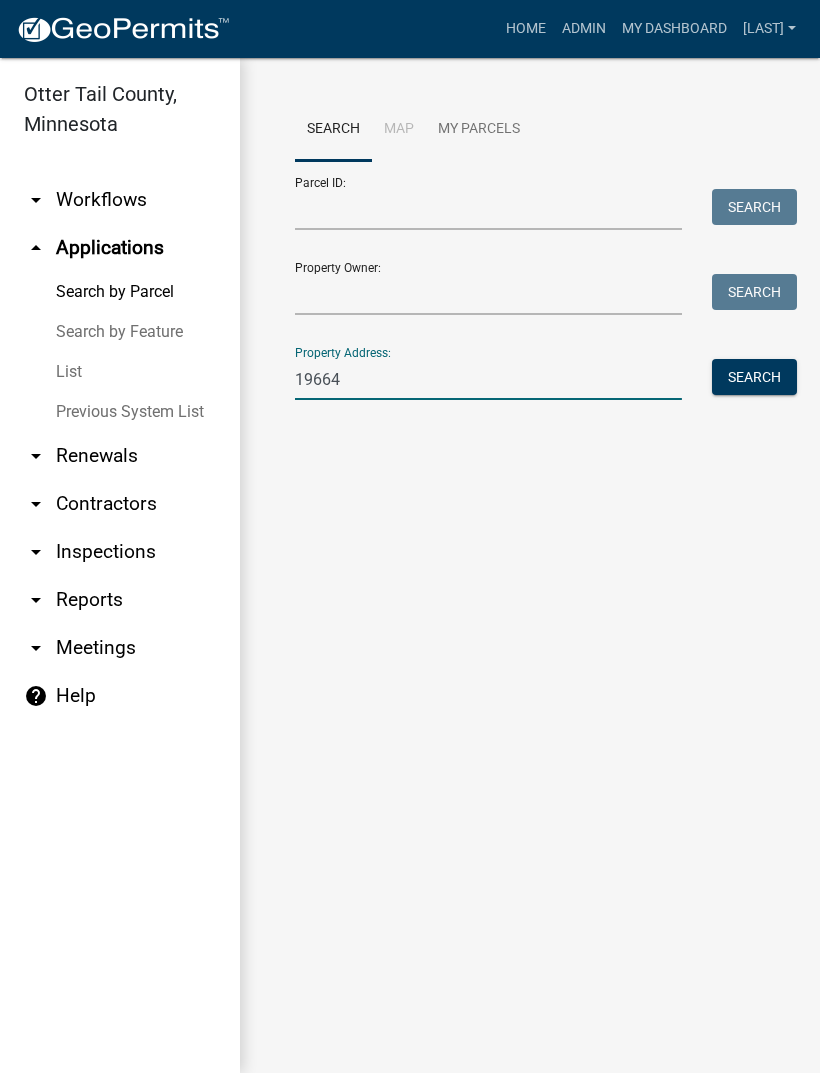 type on "19664" 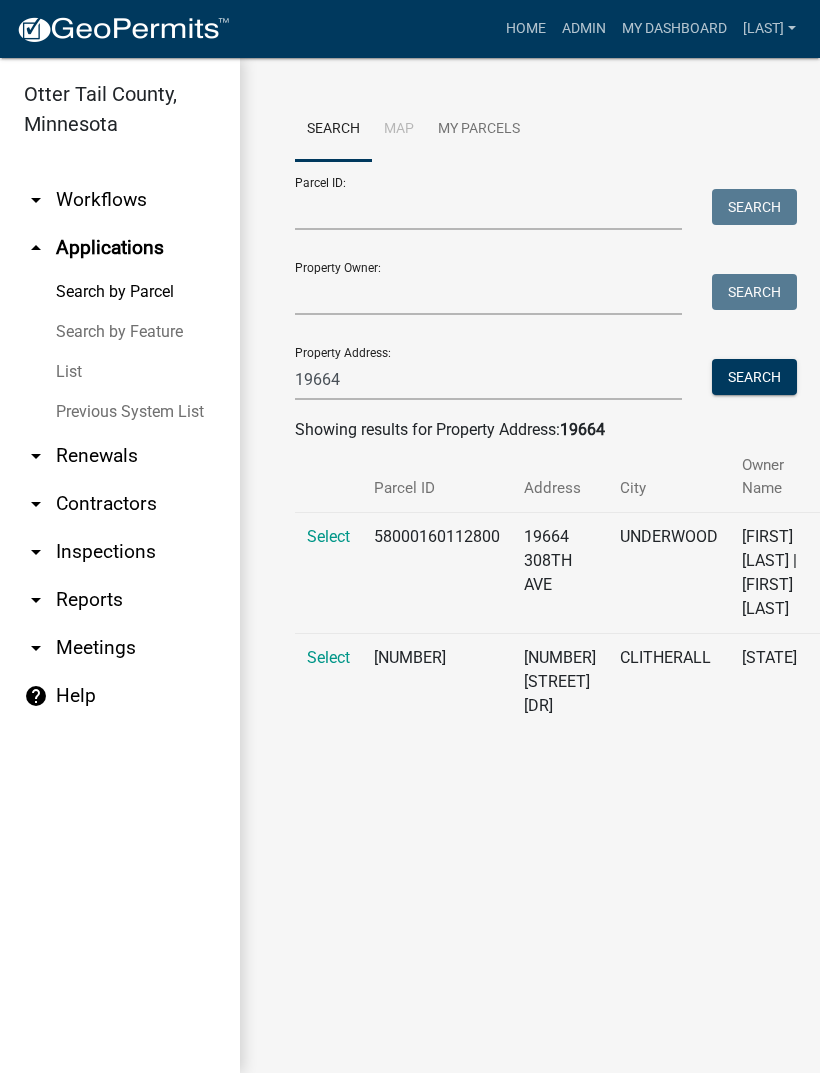 click on "Select" at bounding box center (328, 536) 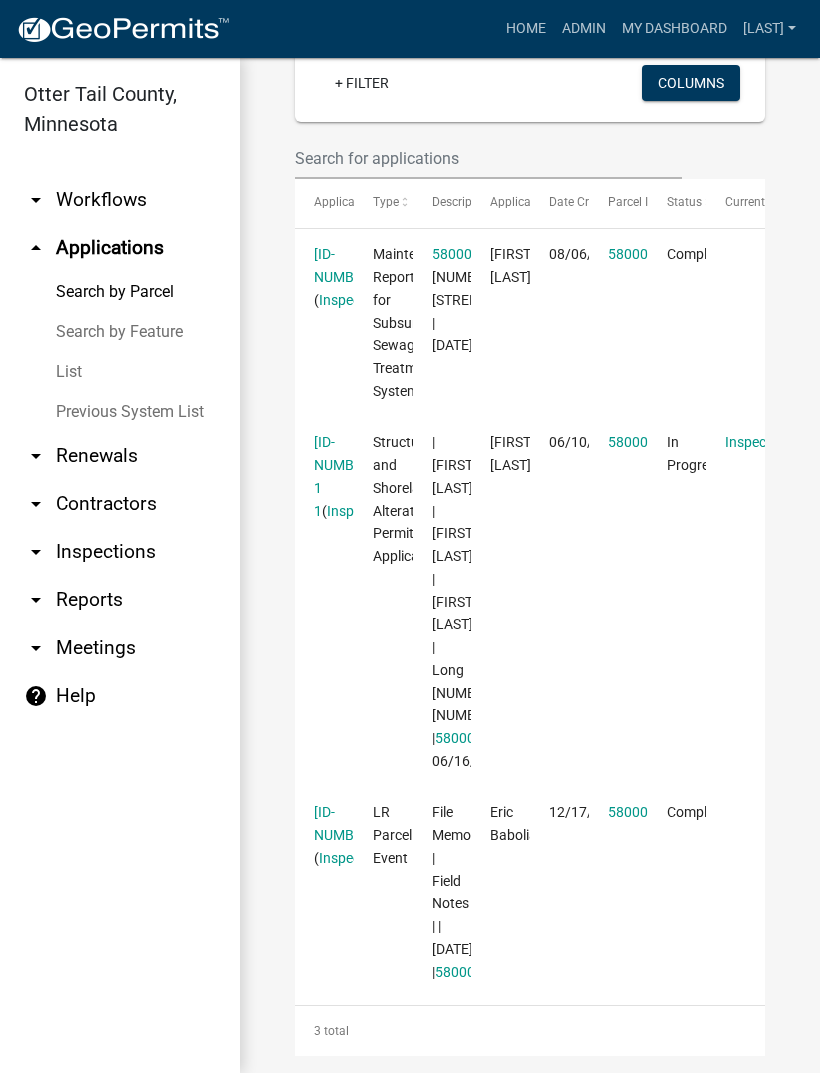 scroll, scrollTop: 653, scrollLeft: 0, axis: vertical 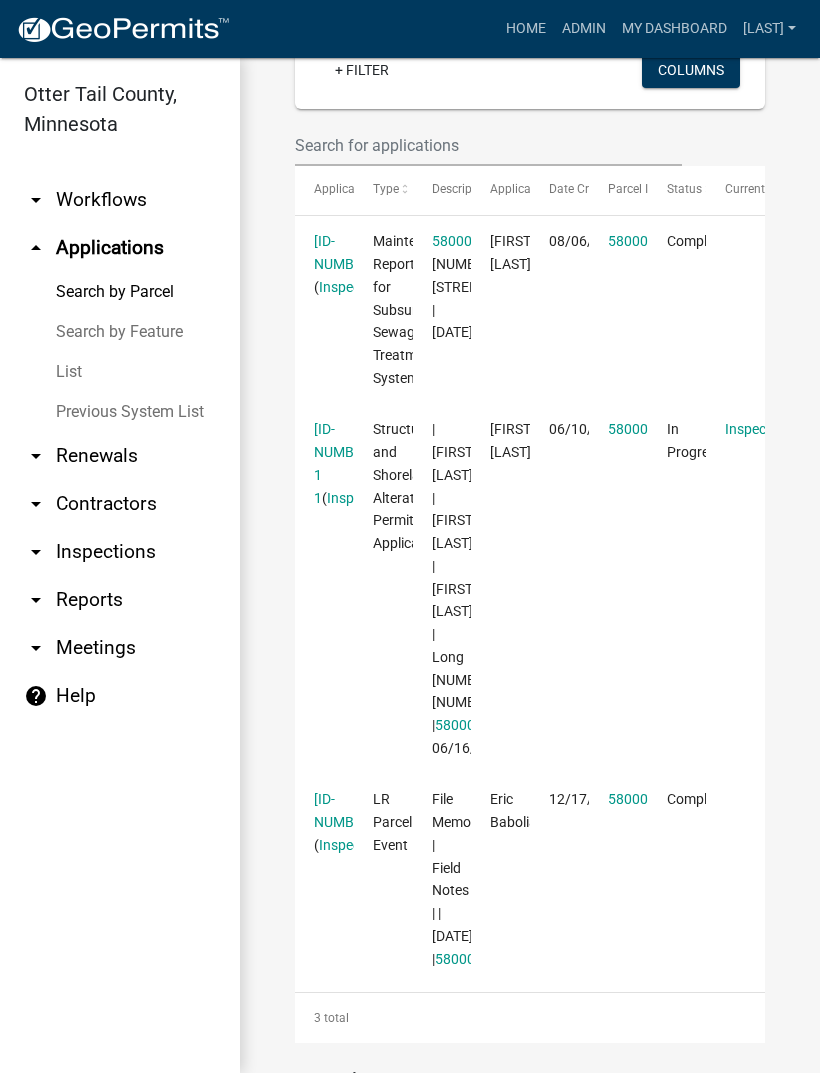 click on "[ID-NUMBER] 1 1" 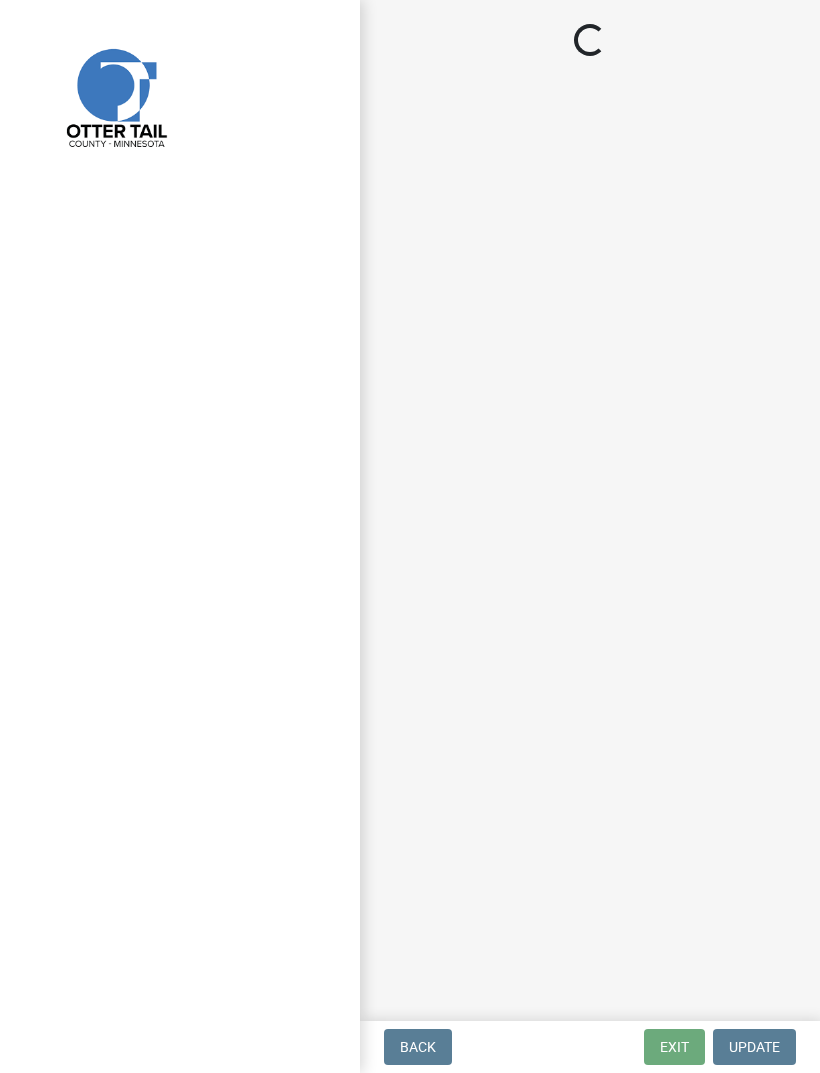 select on "710d5f49-2663-4e73-9718-d0c4e189f5ed" 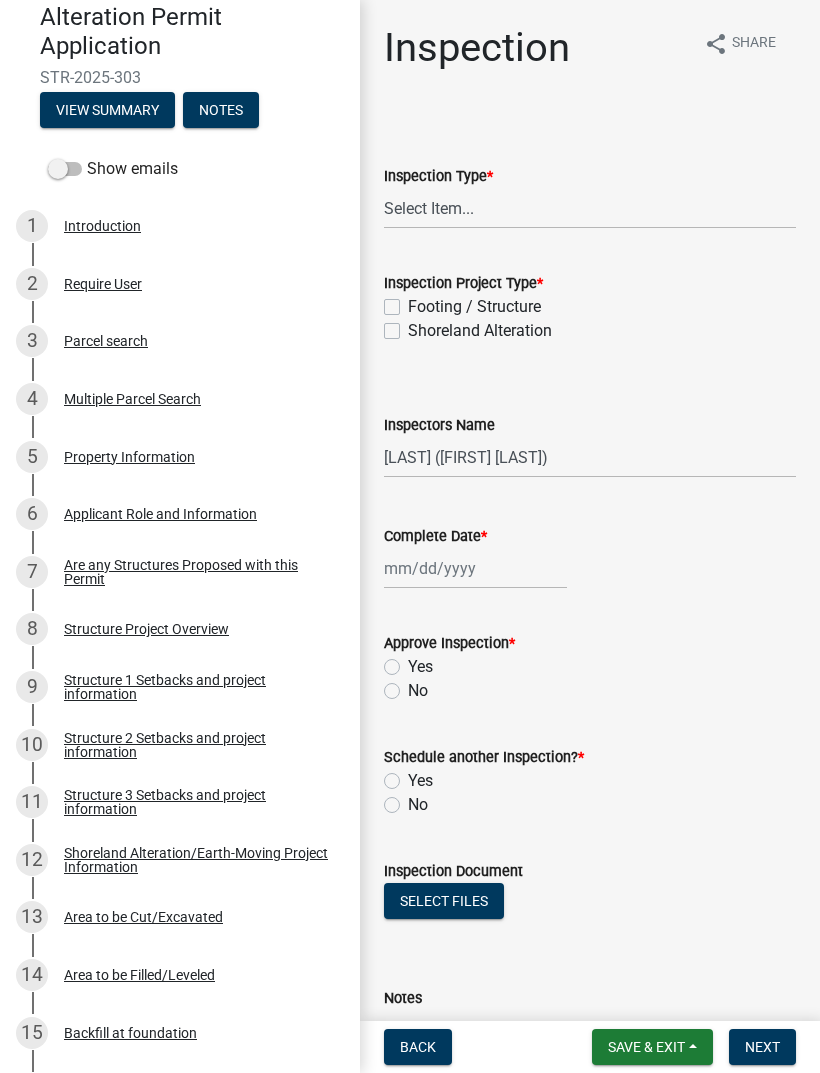 scroll, scrollTop: 290, scrollLeft: 0, axis: vertical 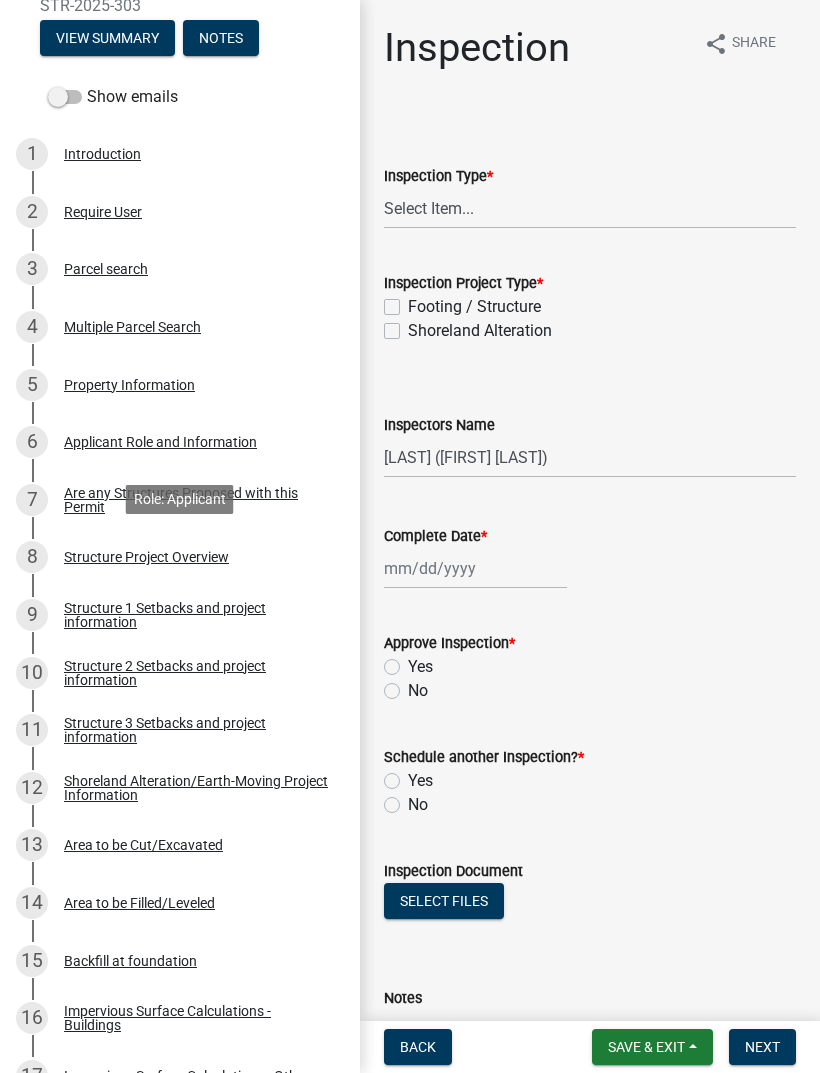 click on "Structure Project Overview" at bounding box center (146, 557) 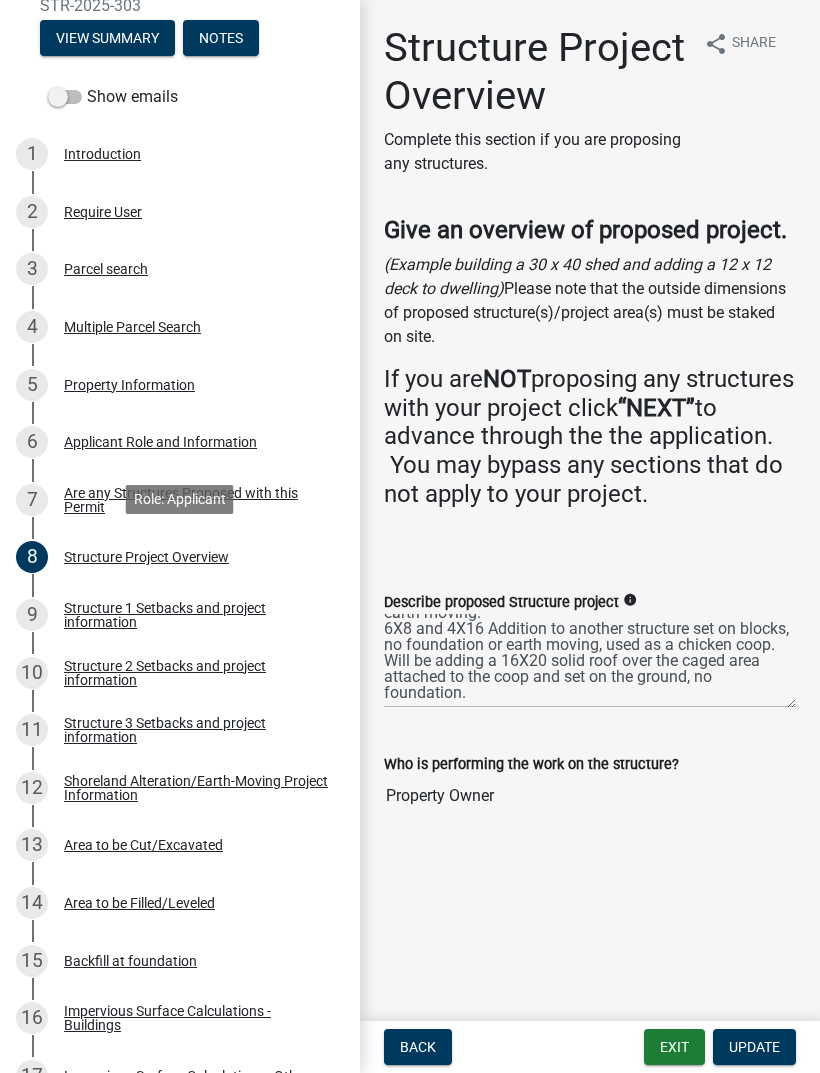 scroll, scrollTop: 32, scrollLeft: 0, axis: vertical 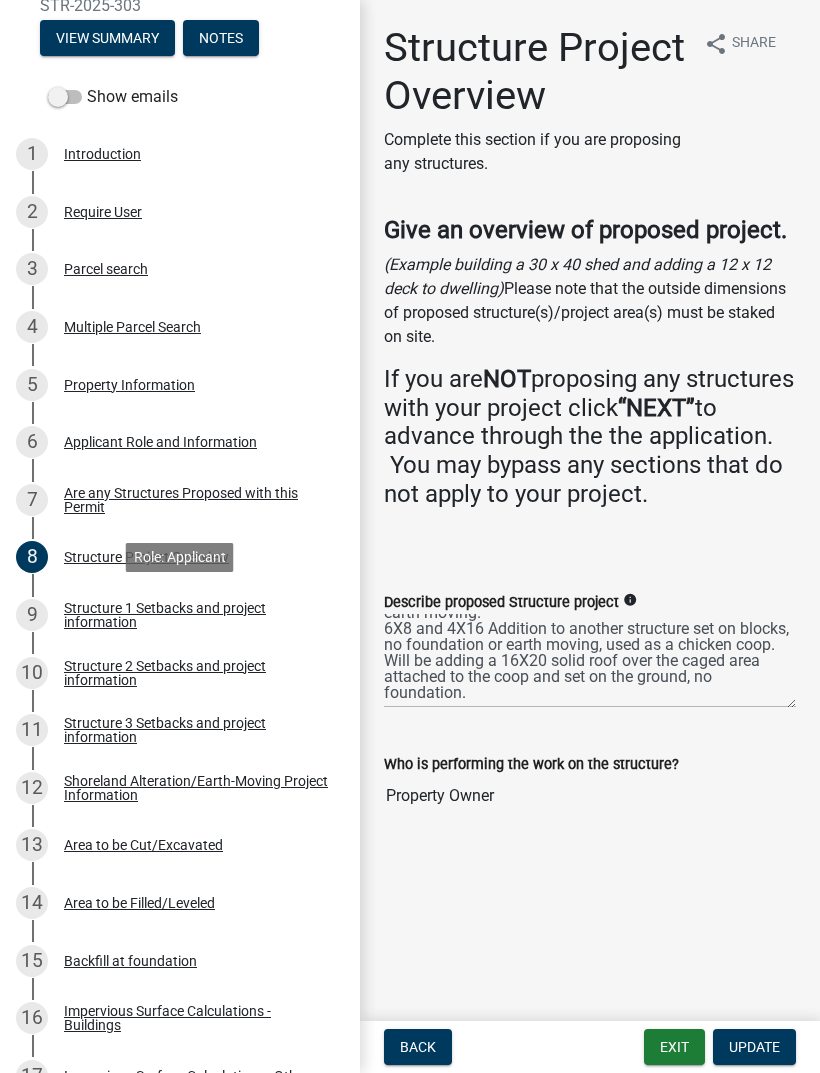 click on "Structure 1 Setbacks and project information" at bounding box center [196, 615] 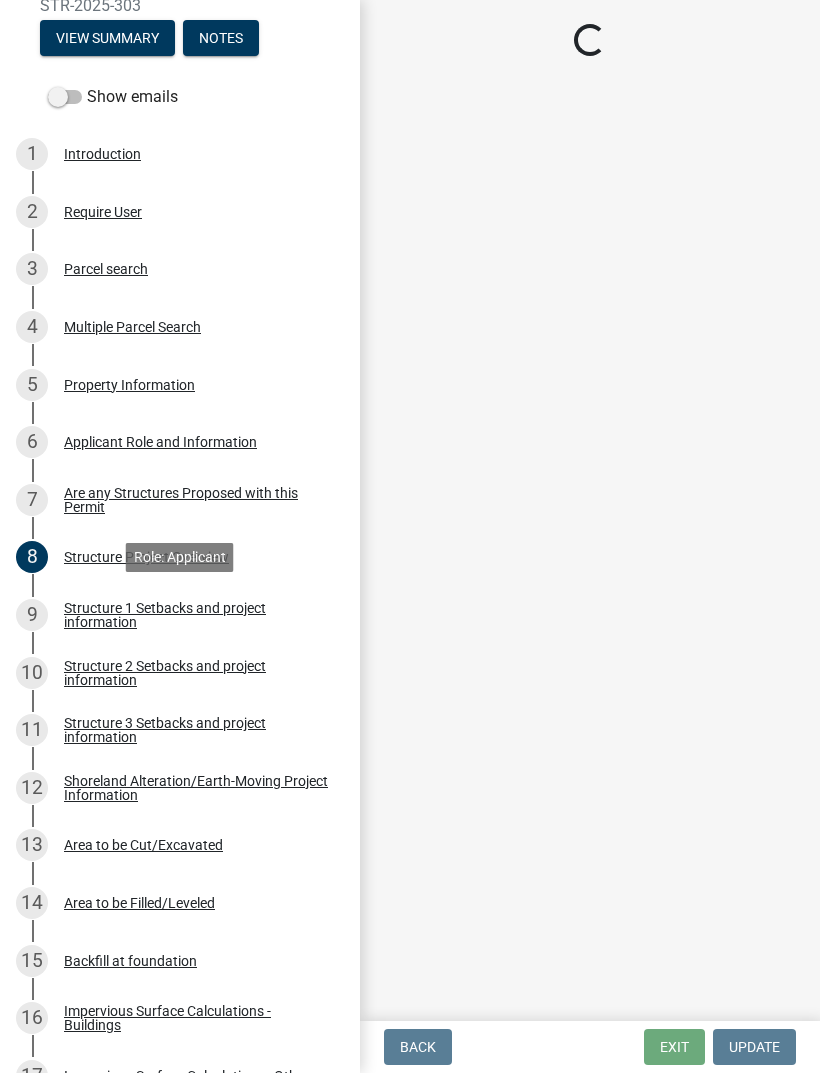 select on "c185e313-3403-4239-bd61-bb563c58a77a" 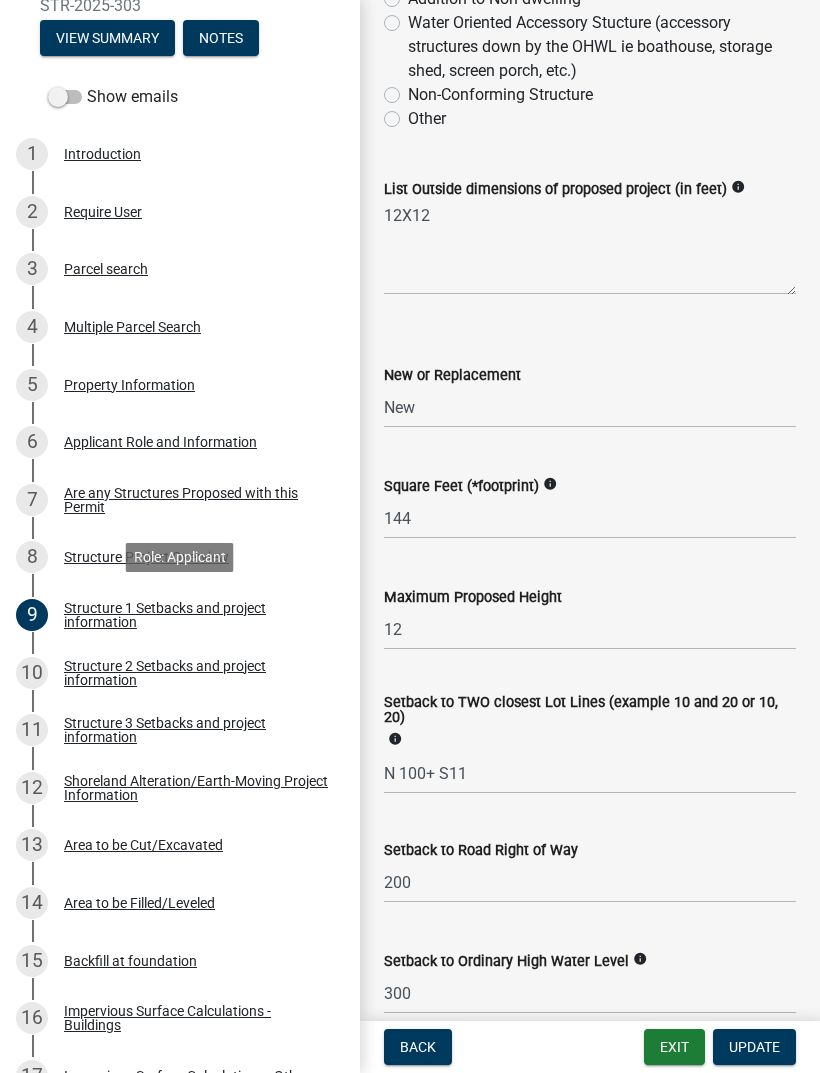 scroll, scrollTop: 1114, scrollLeft: 0, axis: vertical 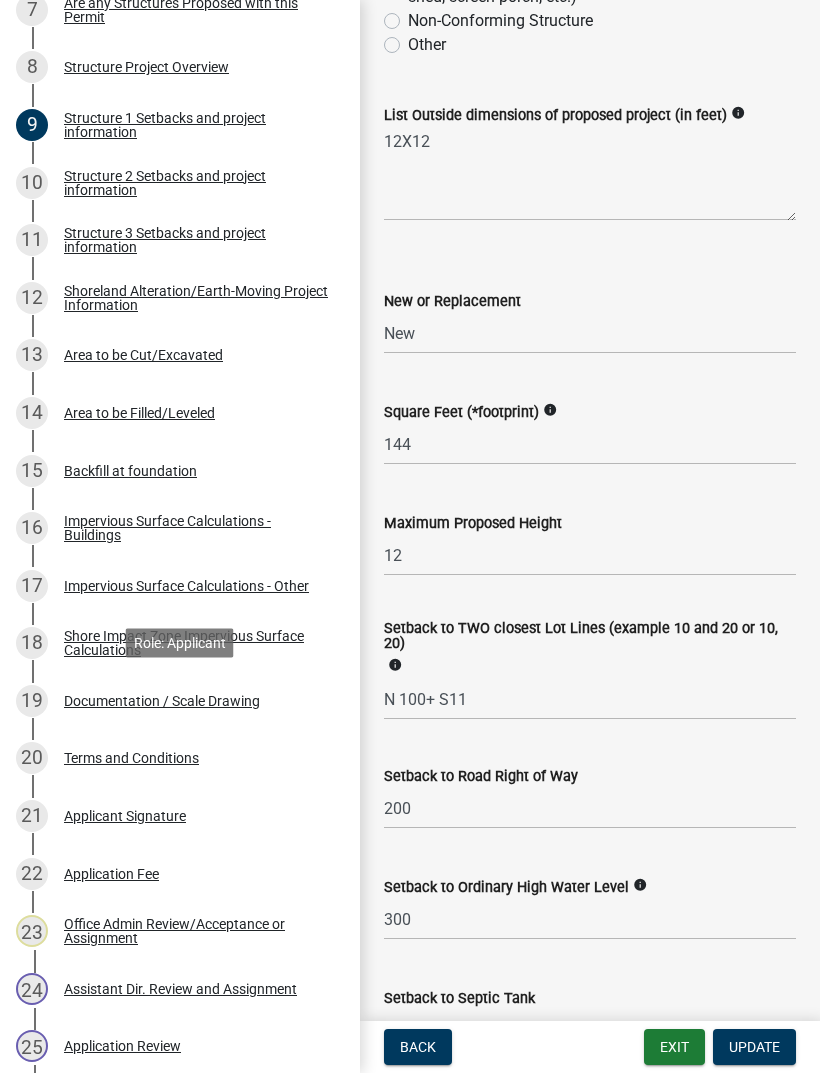 click on "Documentation / Scale Drawing" at bounding box center (162, 701) 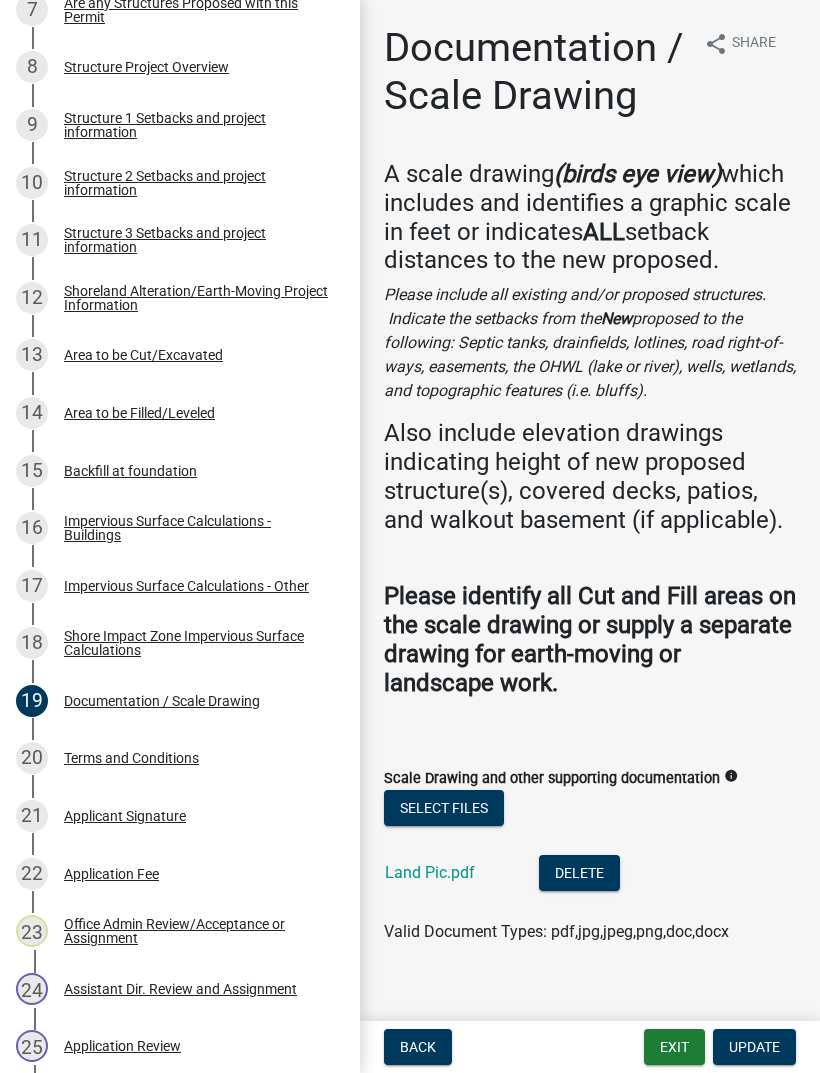 click on "Land Pic.pdf" 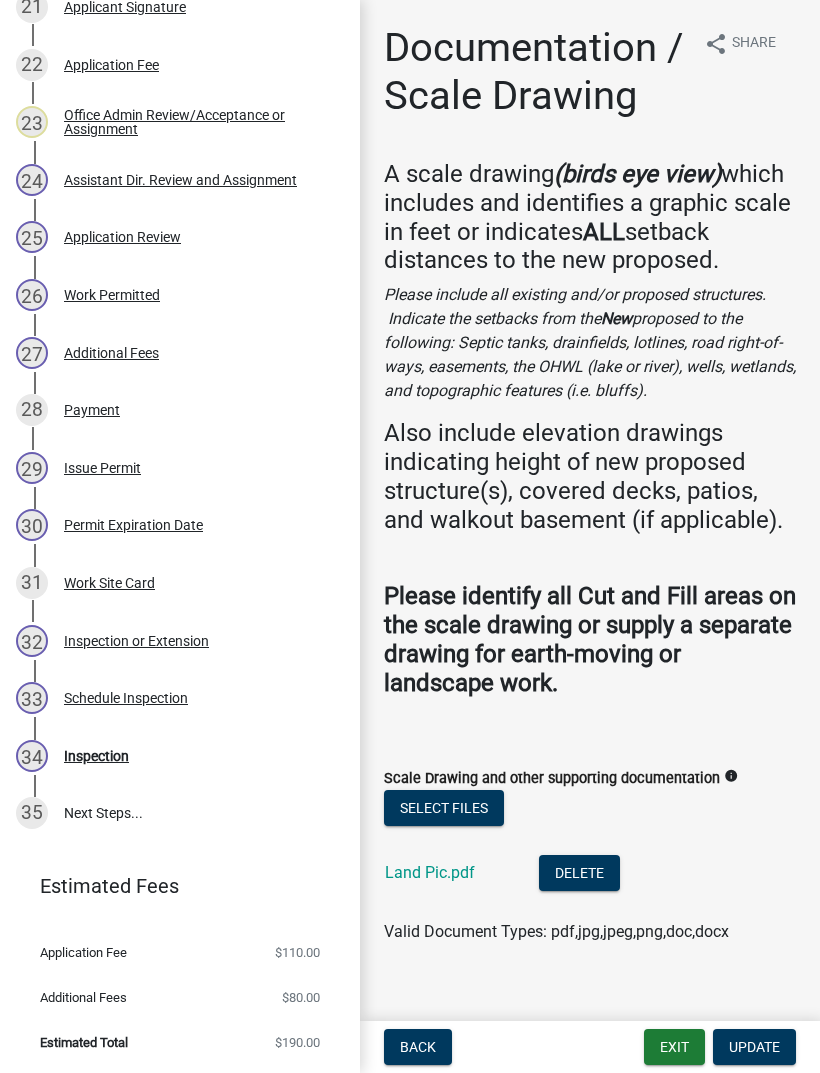 scroll, scrollTop: 1587, scrollLeft: 0, axis: vertical 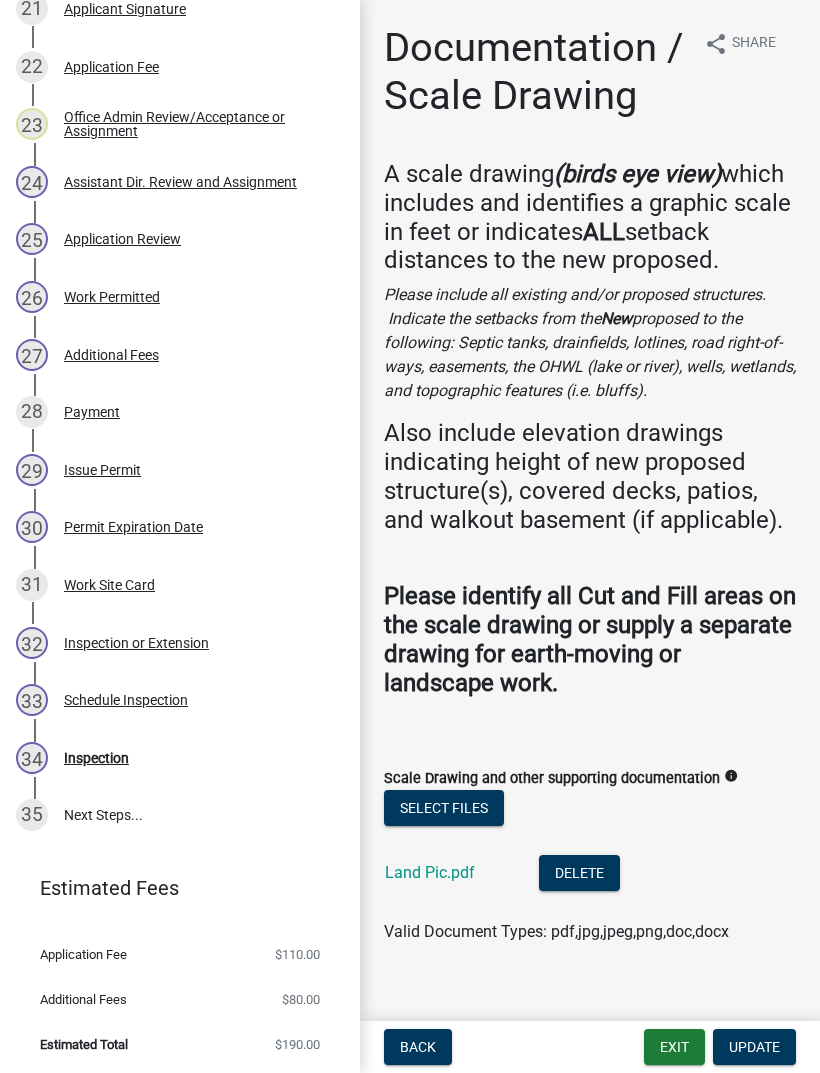 click on "Inspection or Extension" at bounding box center (136, 643) 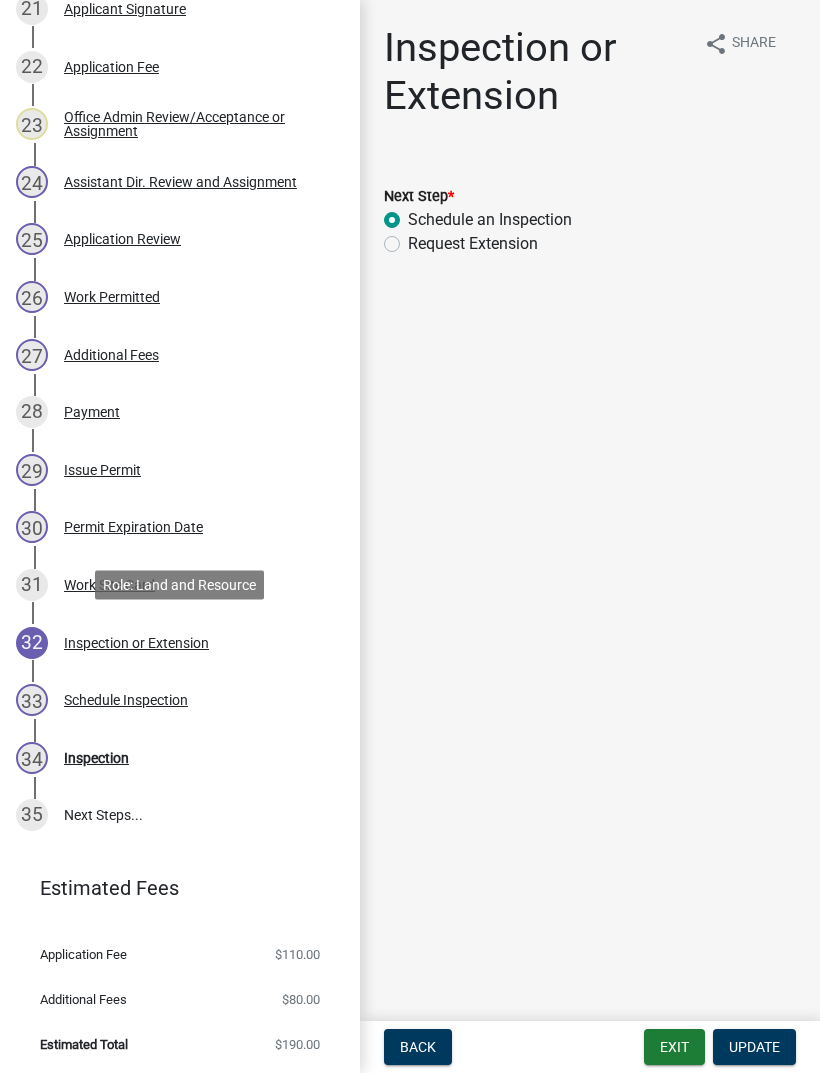 click on "Inspection" at bounding box center (96, 758) 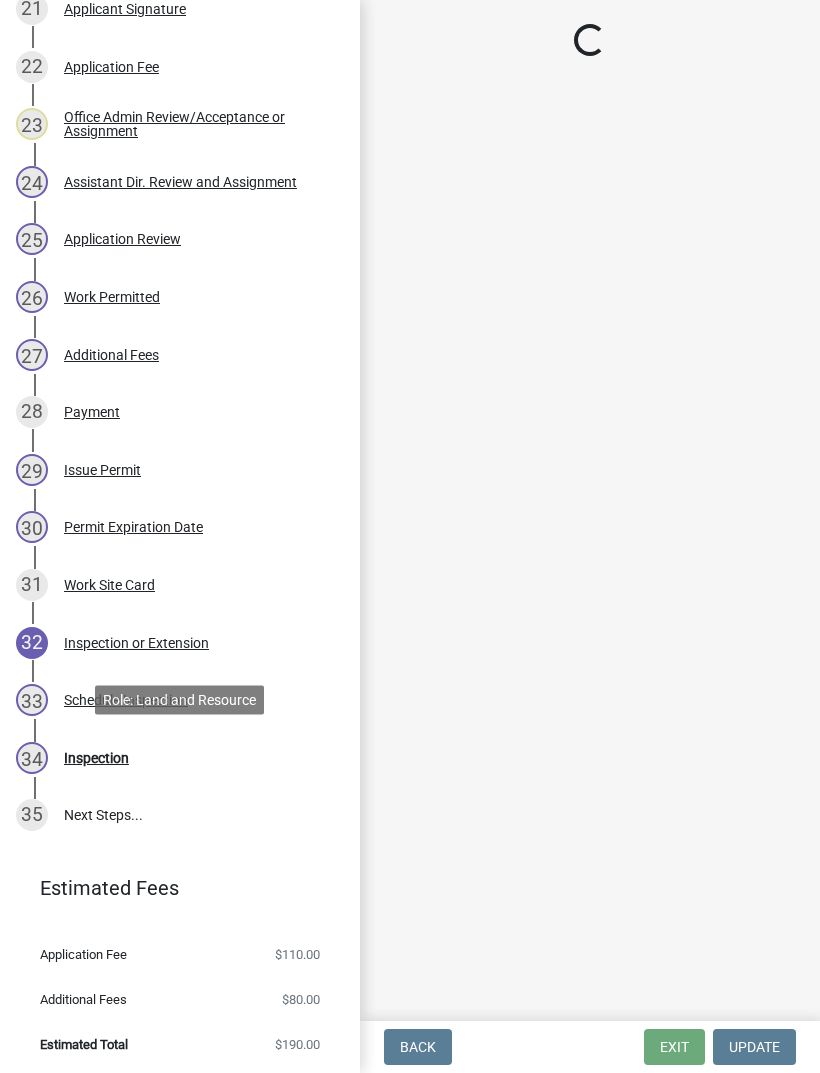 select on "710d5f49-2663-4e73-9718-d0c4e189f5ed" 